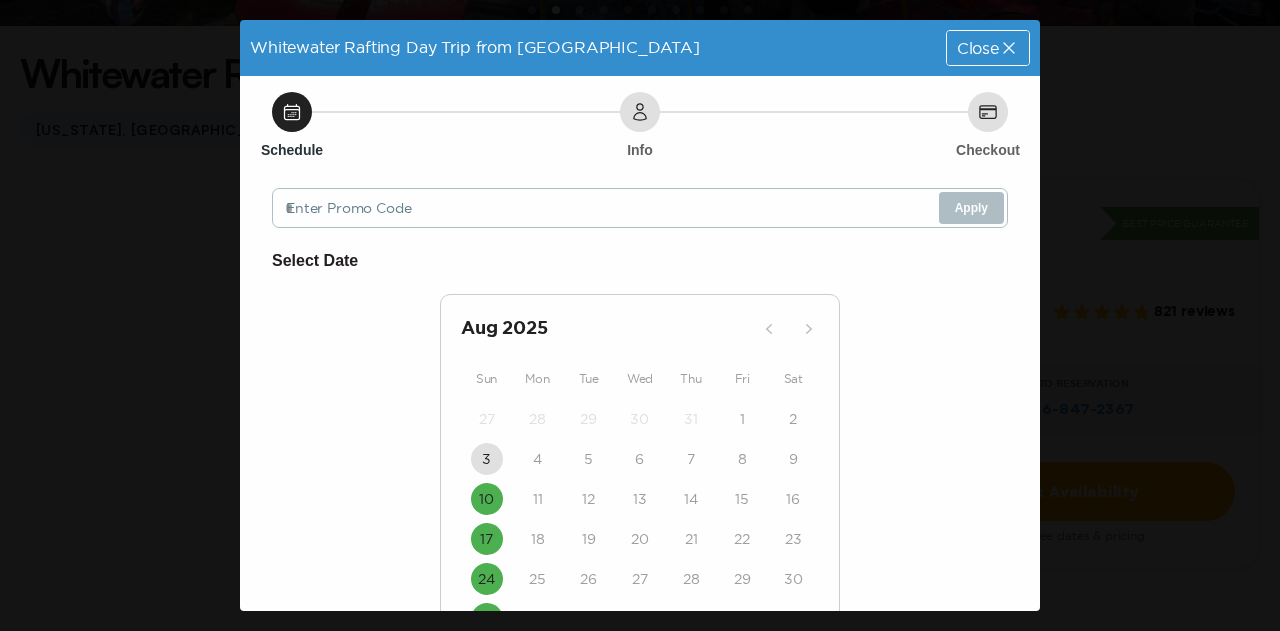 scroll, scrollTop: 0, scrollLeft: 0, axis: both 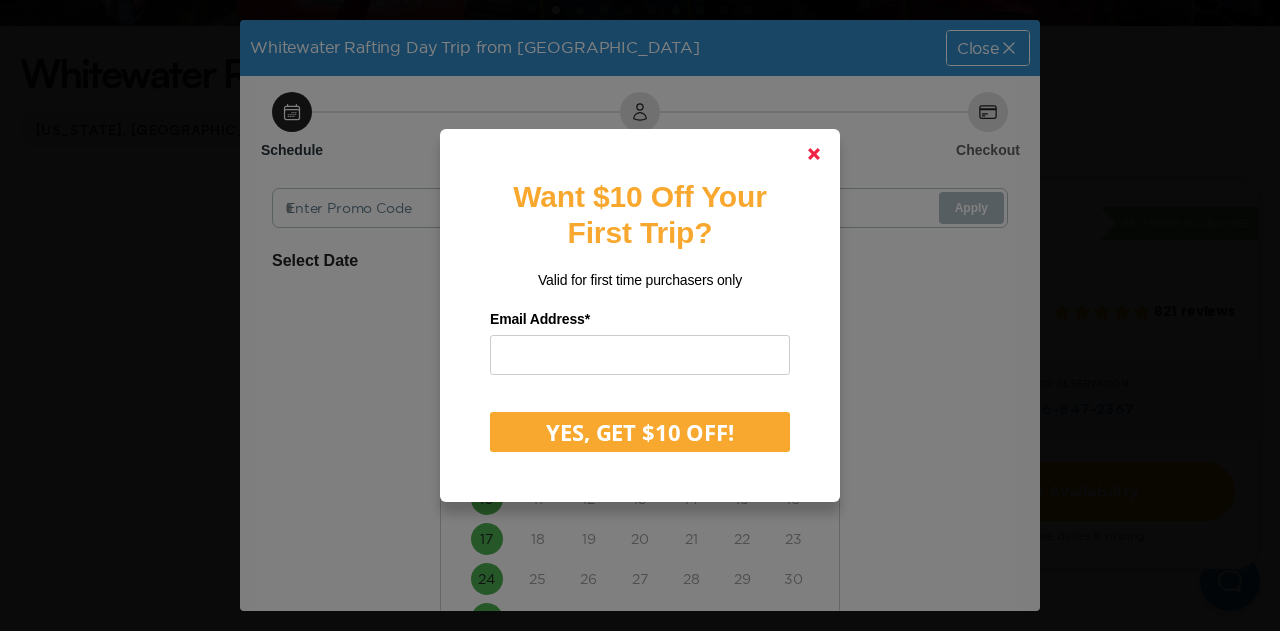click 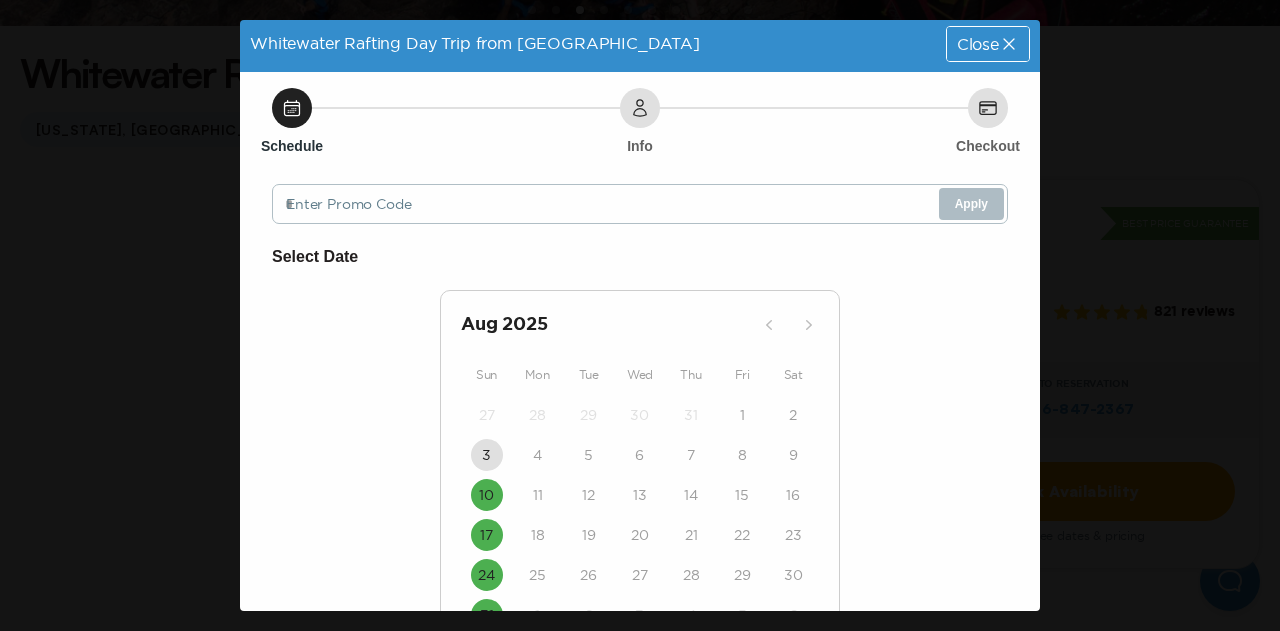 scroll, scrollTop: 0, scrollLeft: 0, axis: both 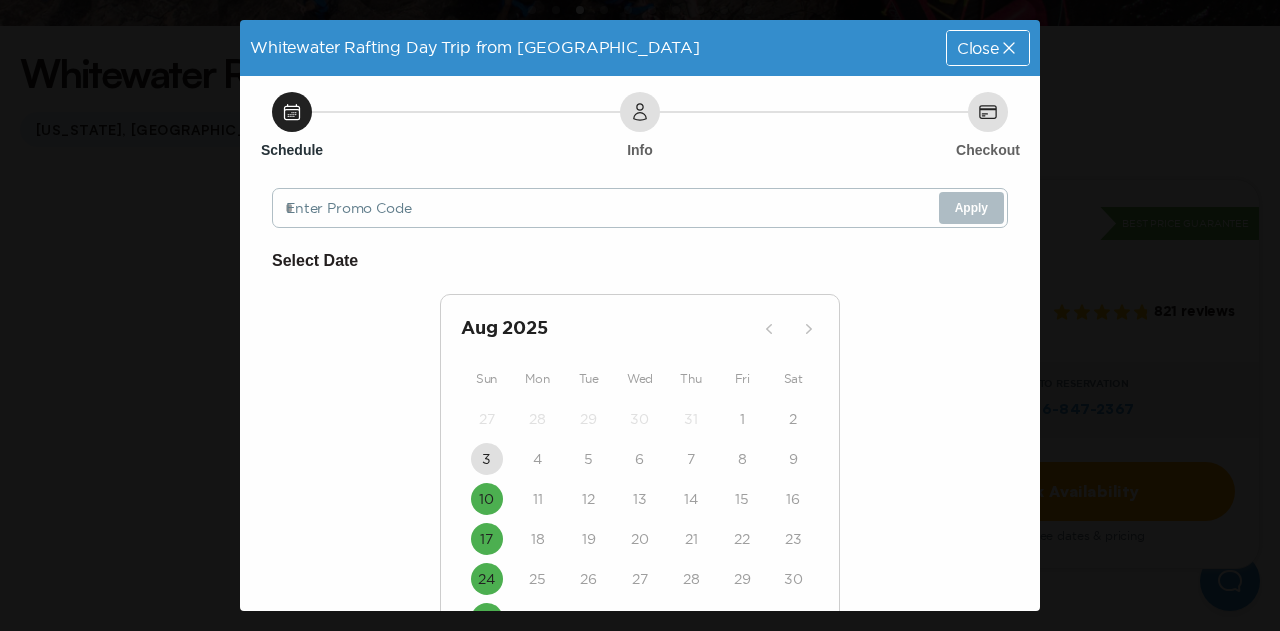 click on "Close" at bounding box center [978, 48] 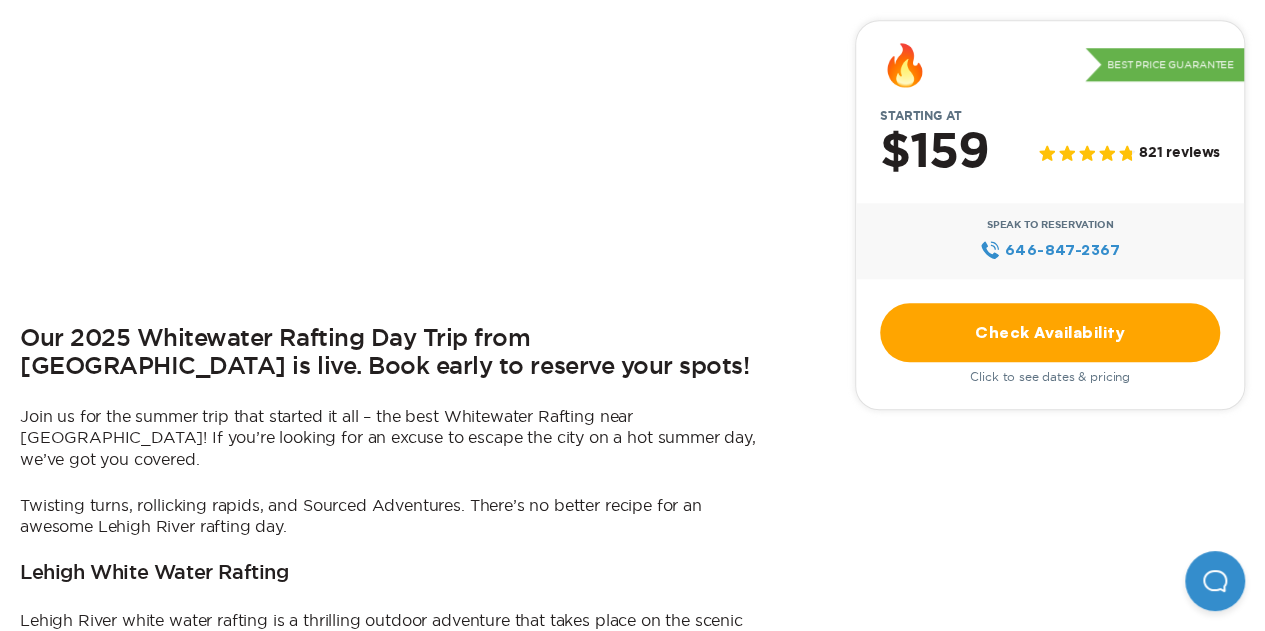 scroll, scrollTop: 800, scrollLeft: 0, axis: vertical 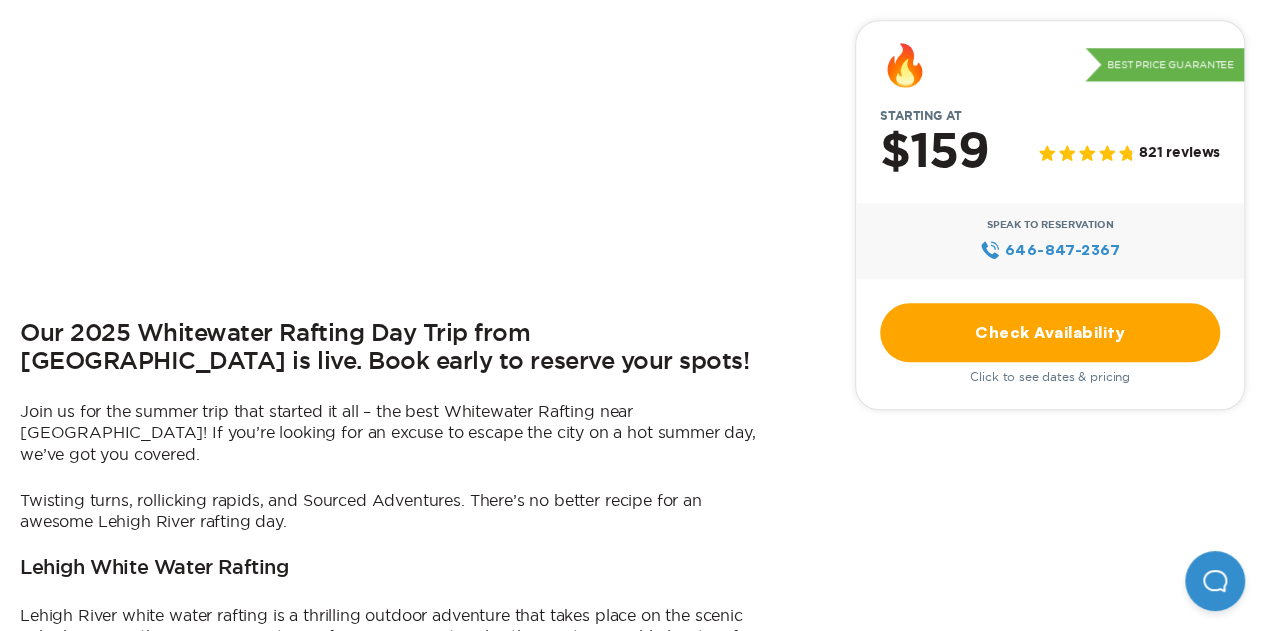 click on "Check Availability" at bounding box center (1050, 332) 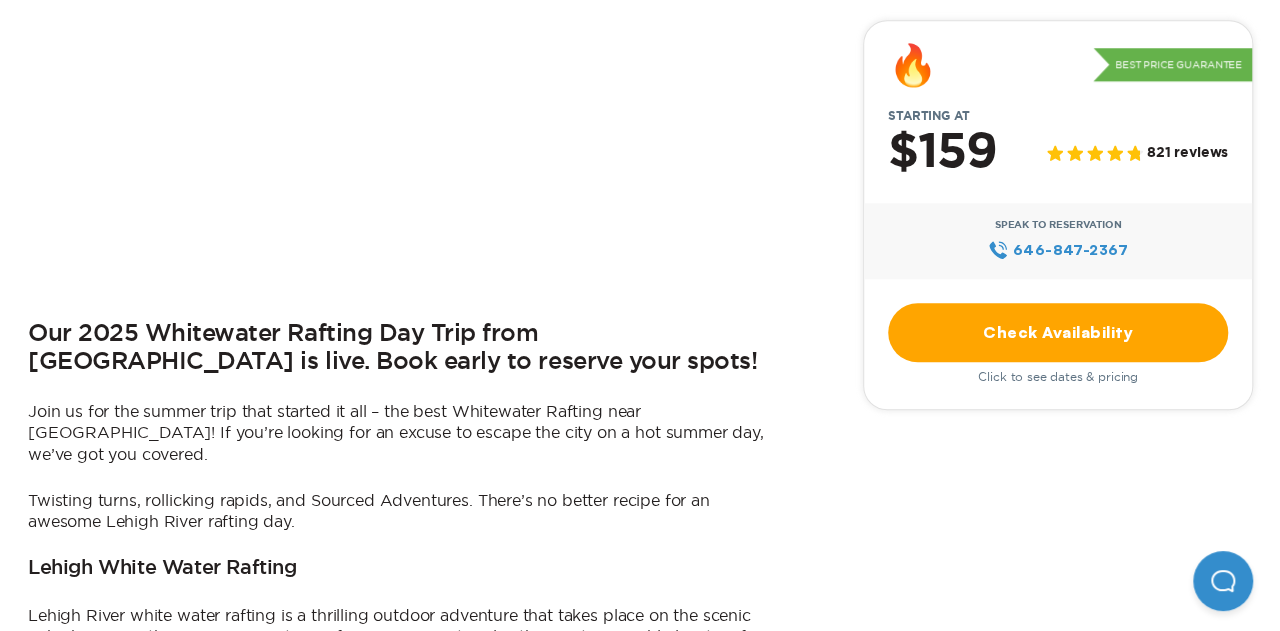 scroll, scrollTop: 0, scrollLeft: 0, axis: both 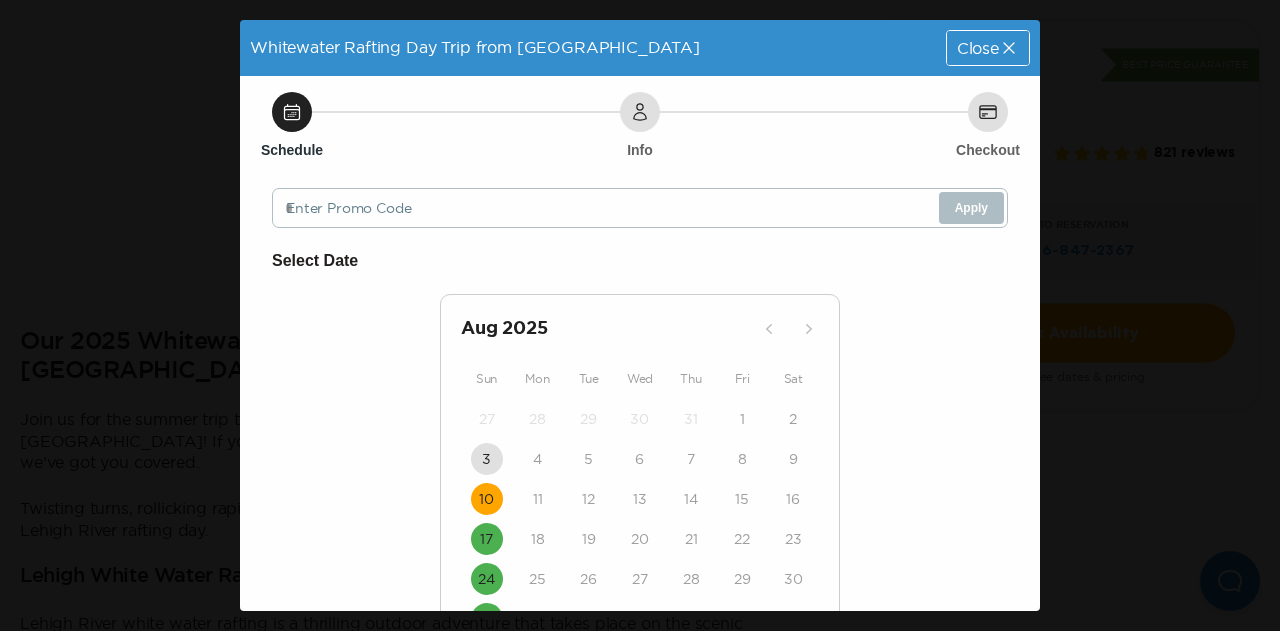click on "10" at bounding box center [487, 499] 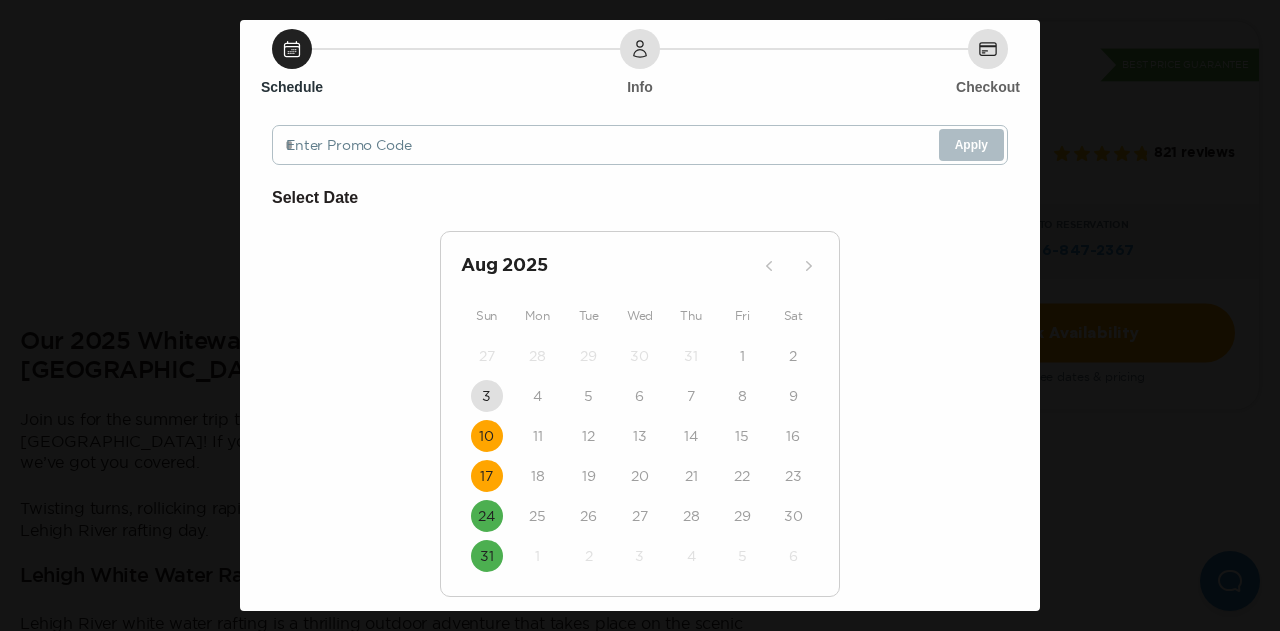 scroll, scrollTop: 186, scrollLeft: 0, axis: vertical 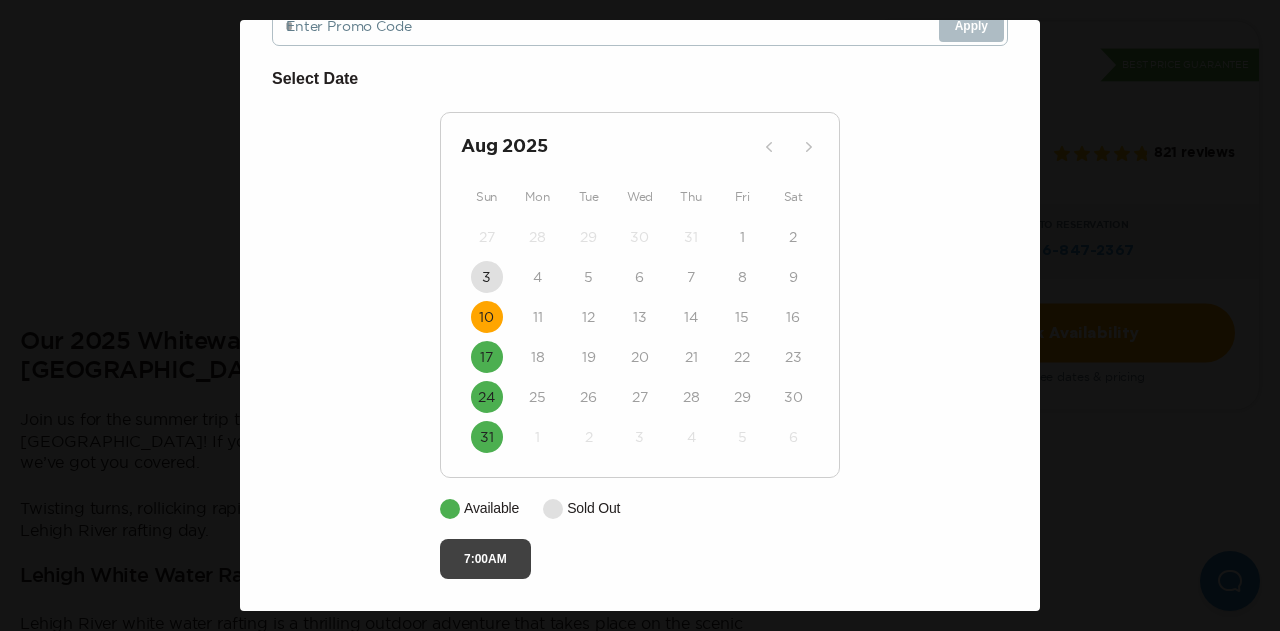 click on "7:00AM" at bounding box center (485, 559) 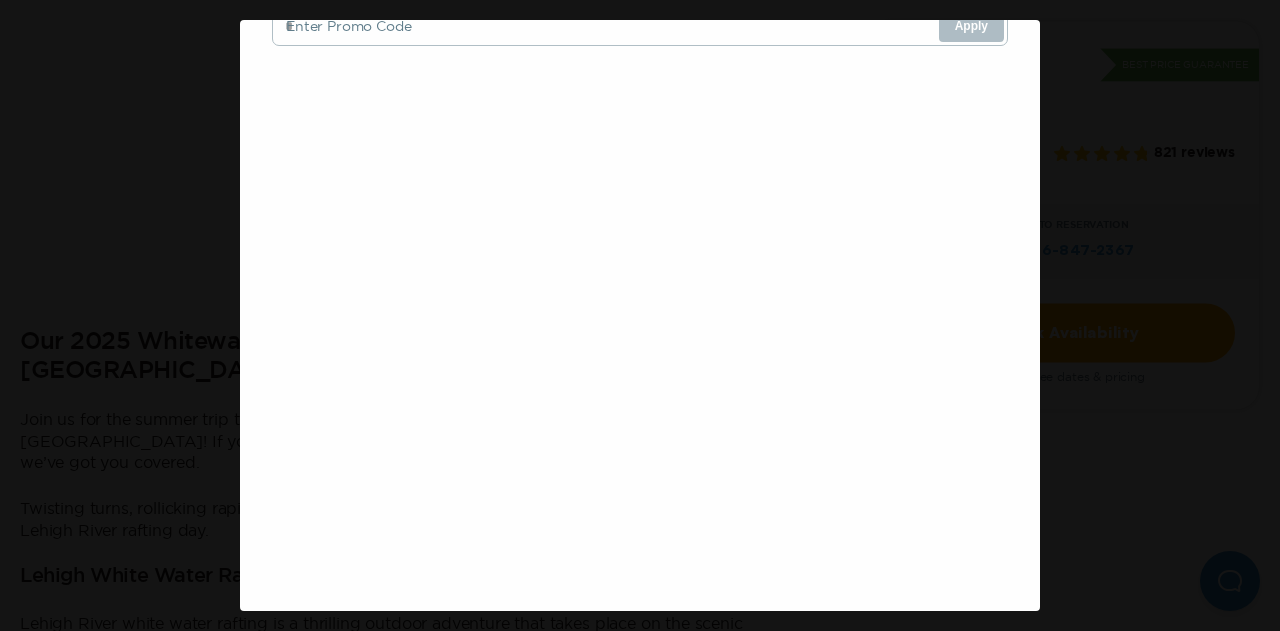 scroll, scrollTop: 46, scrollLeft: 0, axis: vertical 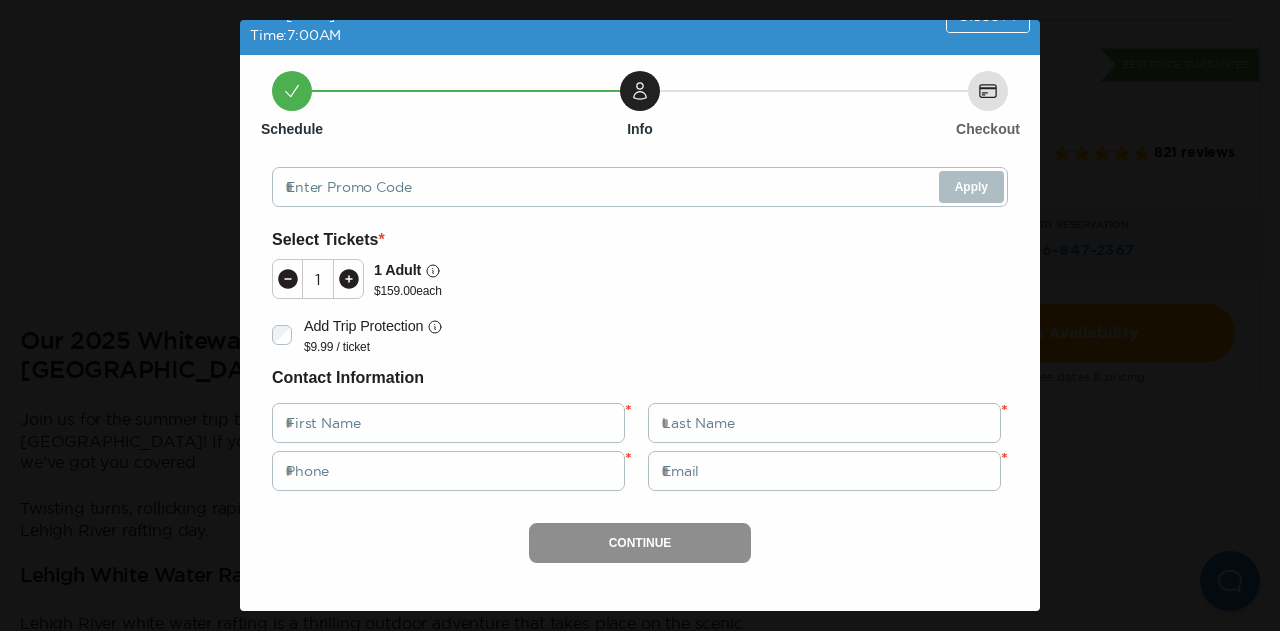 click 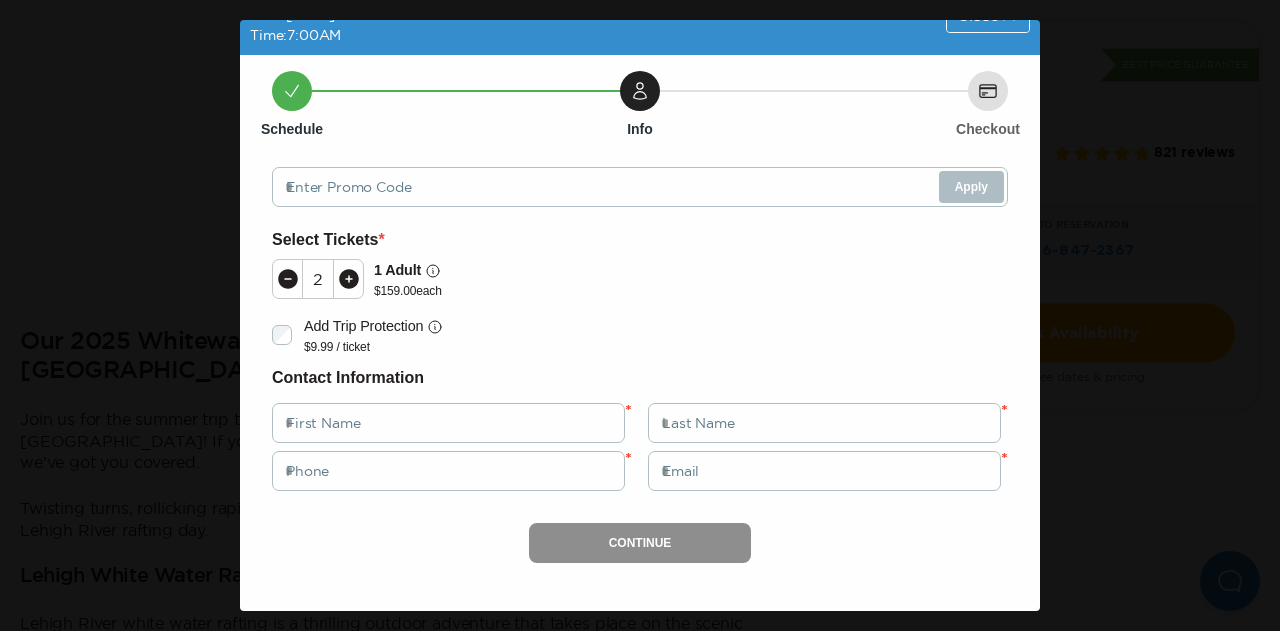 click on "2 1 Adult $ 159.00  each" at bounding box center (640, 279) 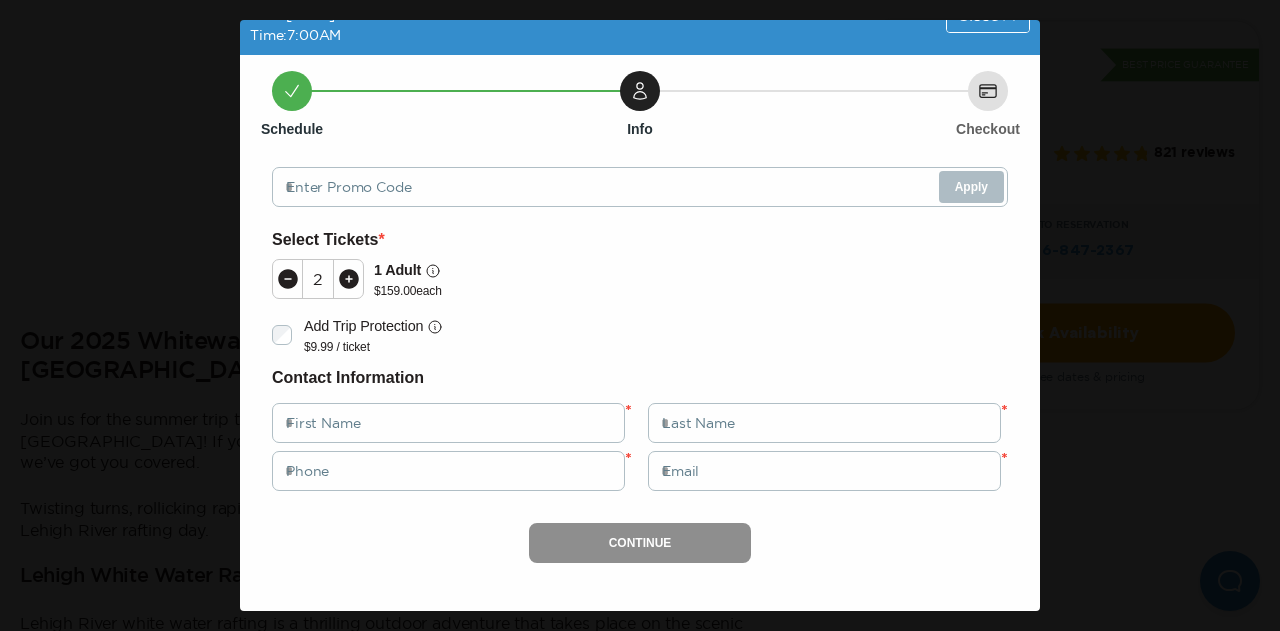scroll, scrollTop: 0, scrollLeft: 0, axis: both 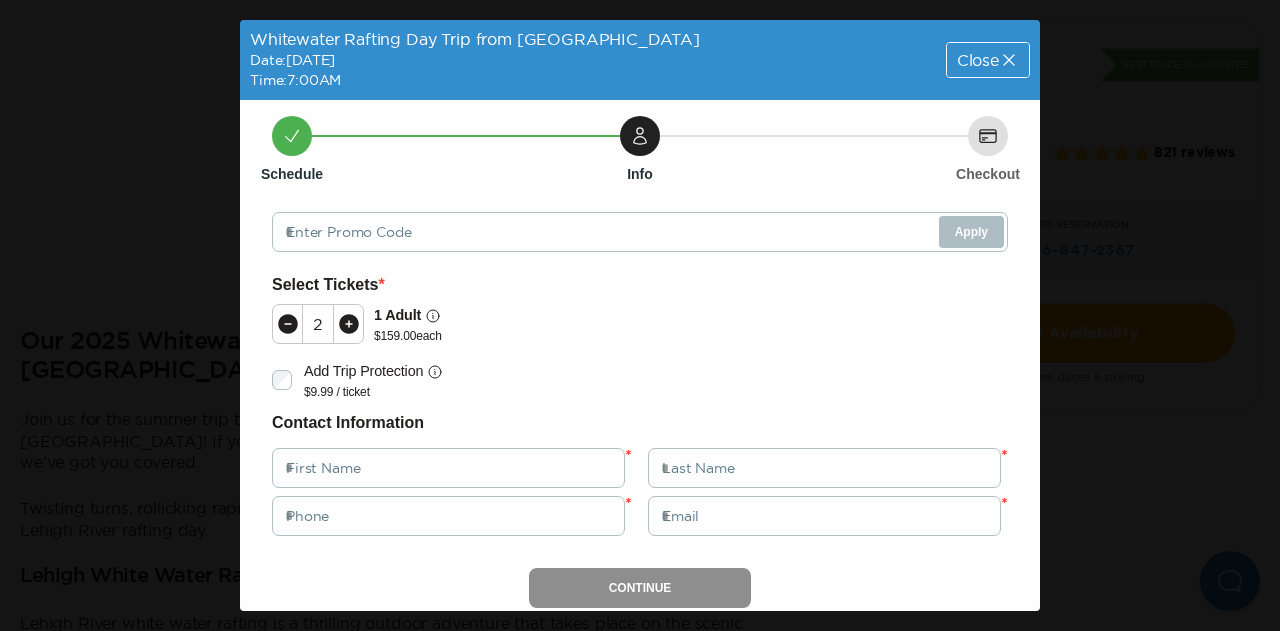 click on "Close" at bounding box center [978, 60] 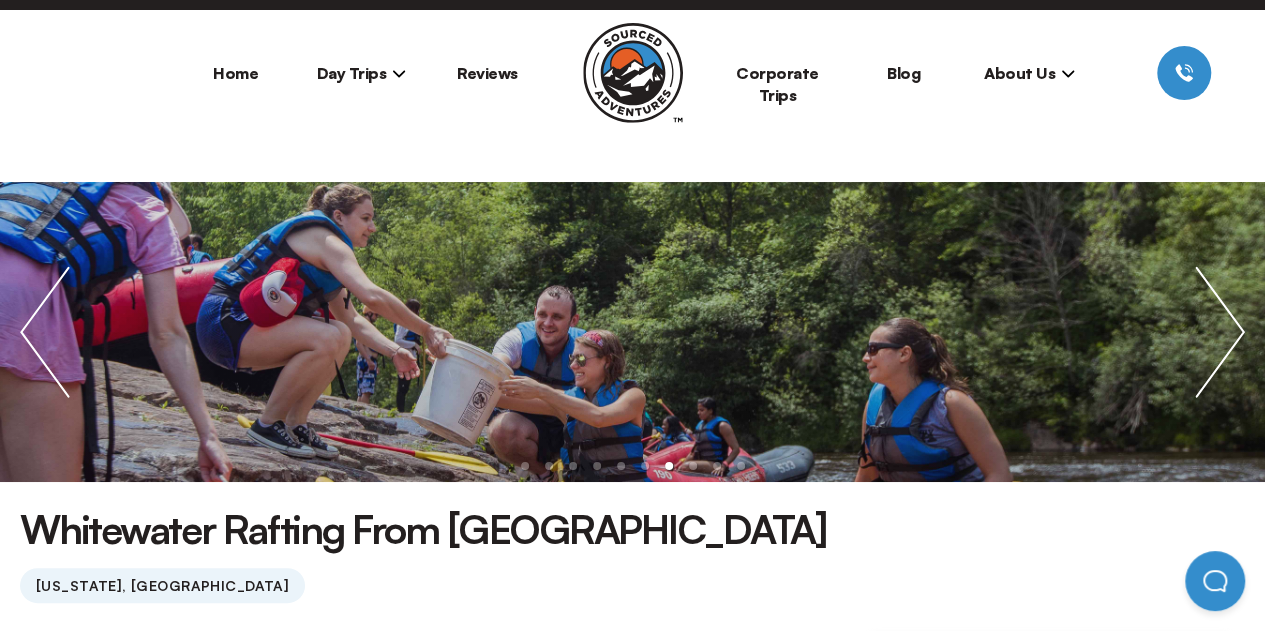 scroll, scrollTop: 0, scrollLeft: 0, axis: both 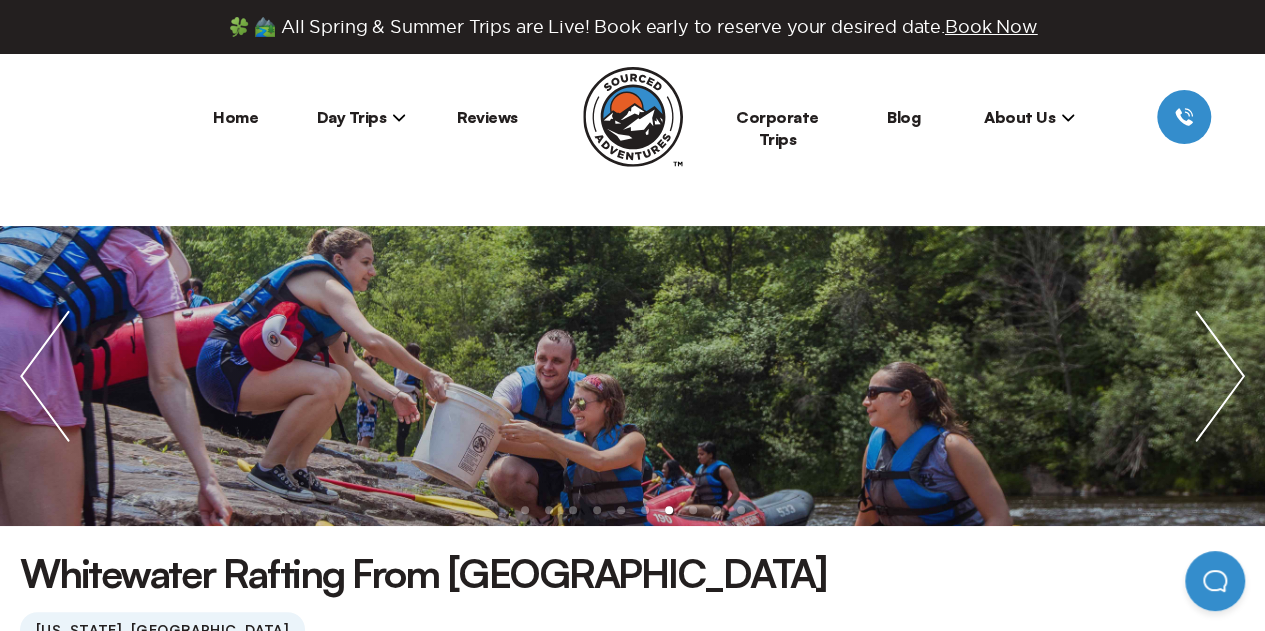 click on "Day Trips" at bounding box center [362, 117] 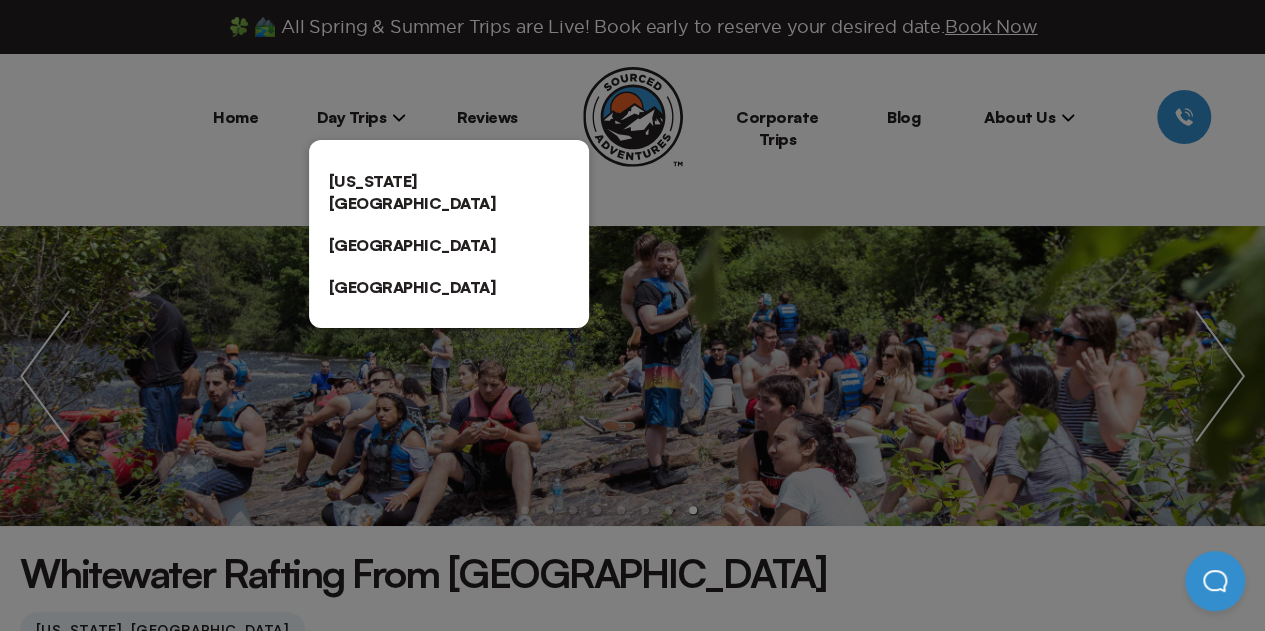 click on "[US_STATE][GEOGRAPHIC_DATA]" at bounding box center [449, 192] 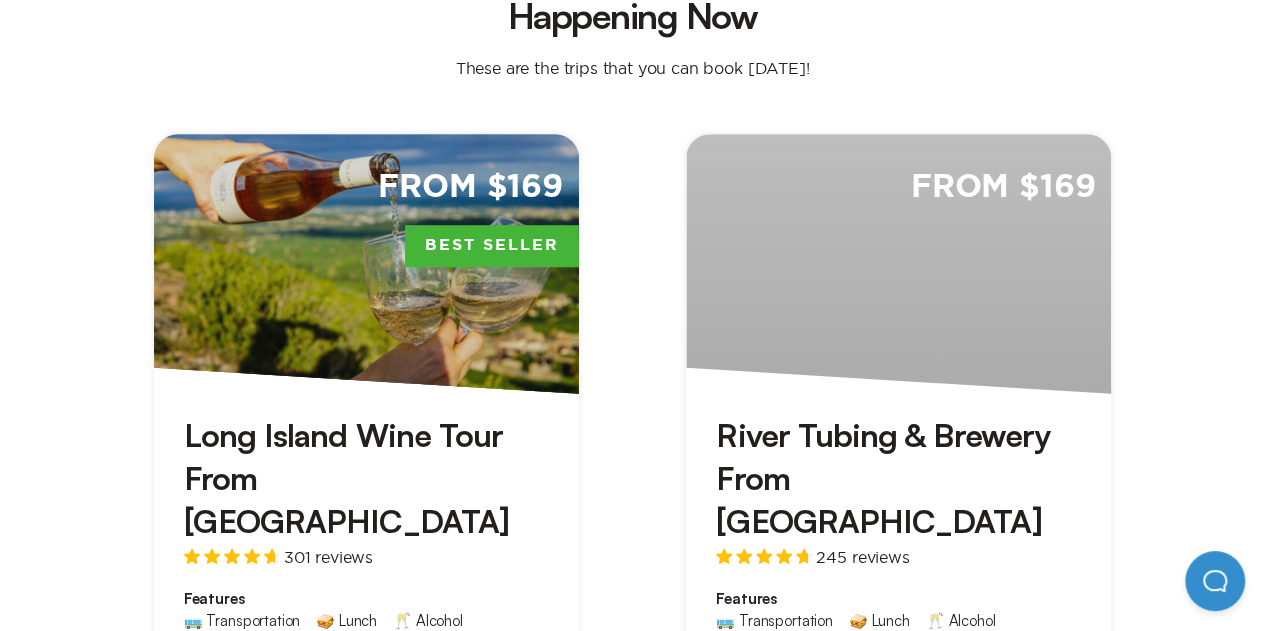 scroll, scrollTop: 700, scrollLeft: 0, axis: vertical 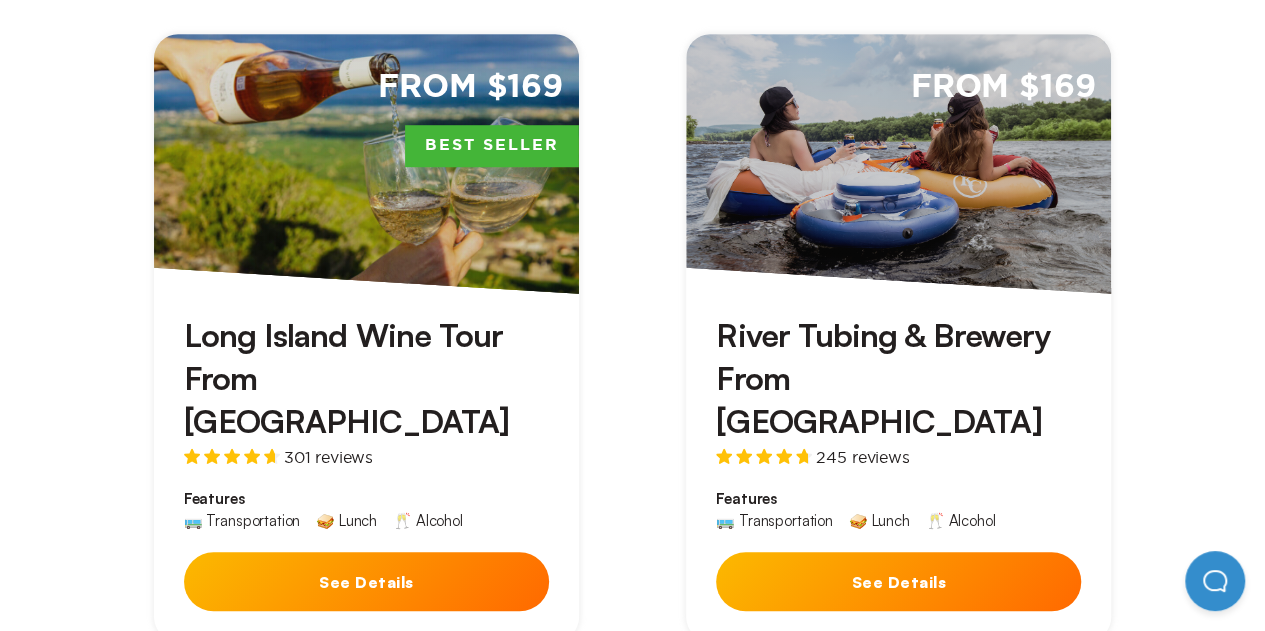 click on "See Details" at bounding box center [898, 581] 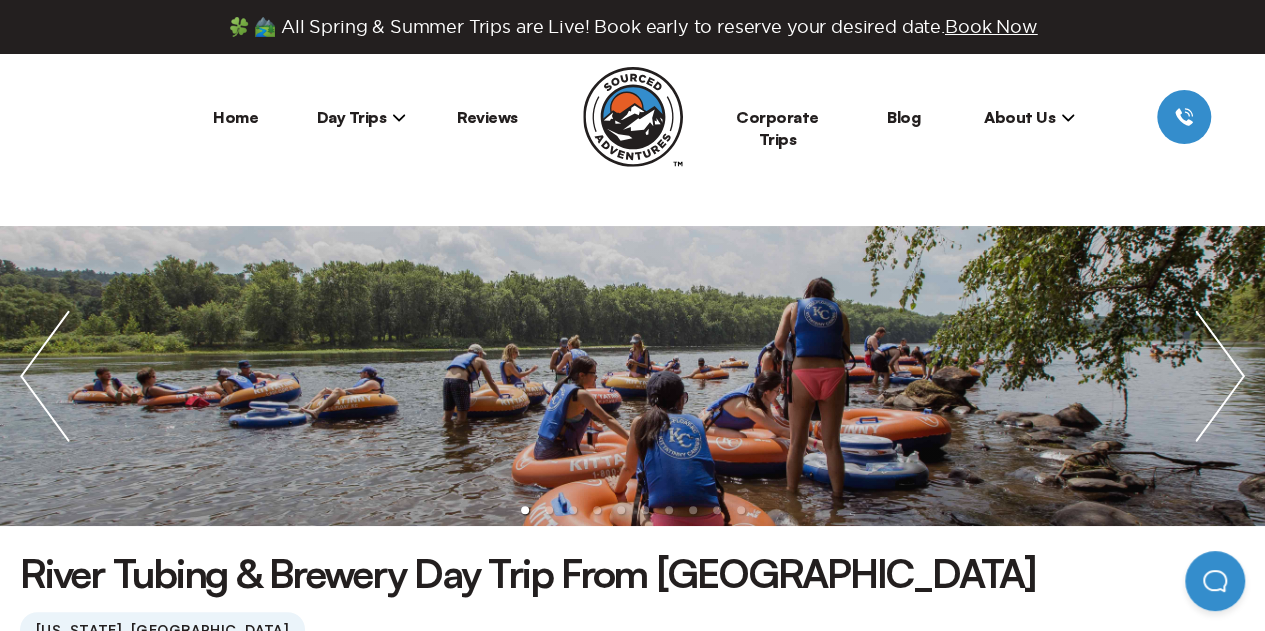 scroll, scrollTop: 500, scrollLeft: 0, axis: vertical 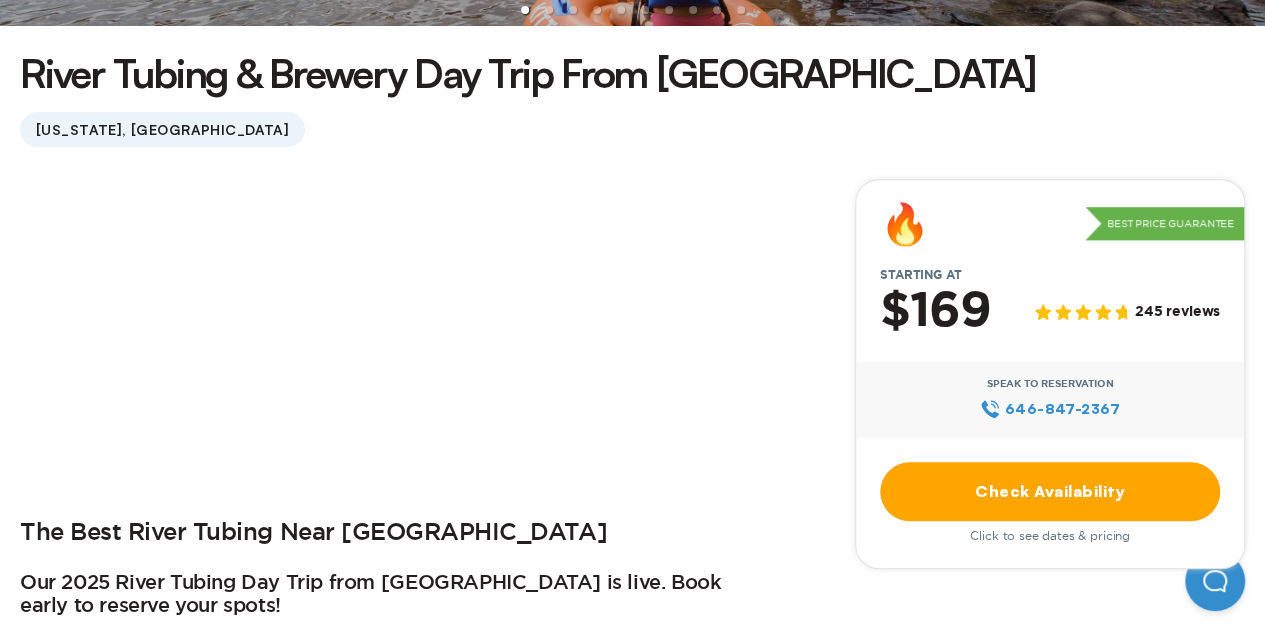 click on "Check Availability" at bounding box center (1050, 491) 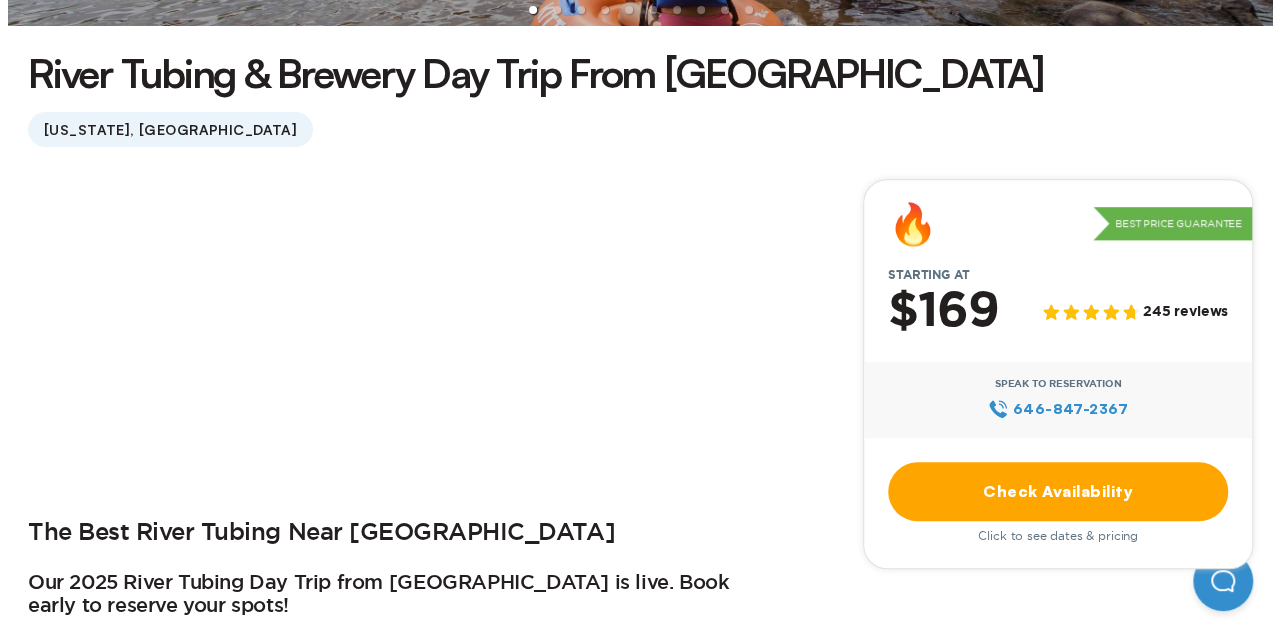 scroll, scrollTop: 0, scrollLeft: 0, axis: both 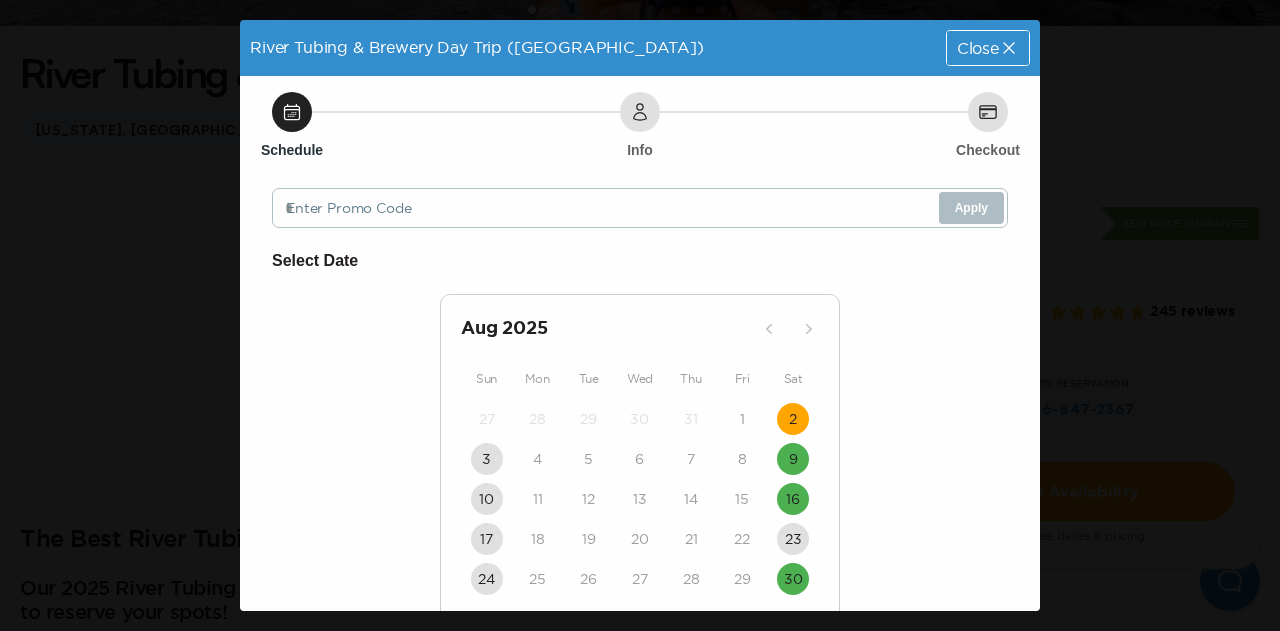 click on "2" at bounding box center [793, 419] 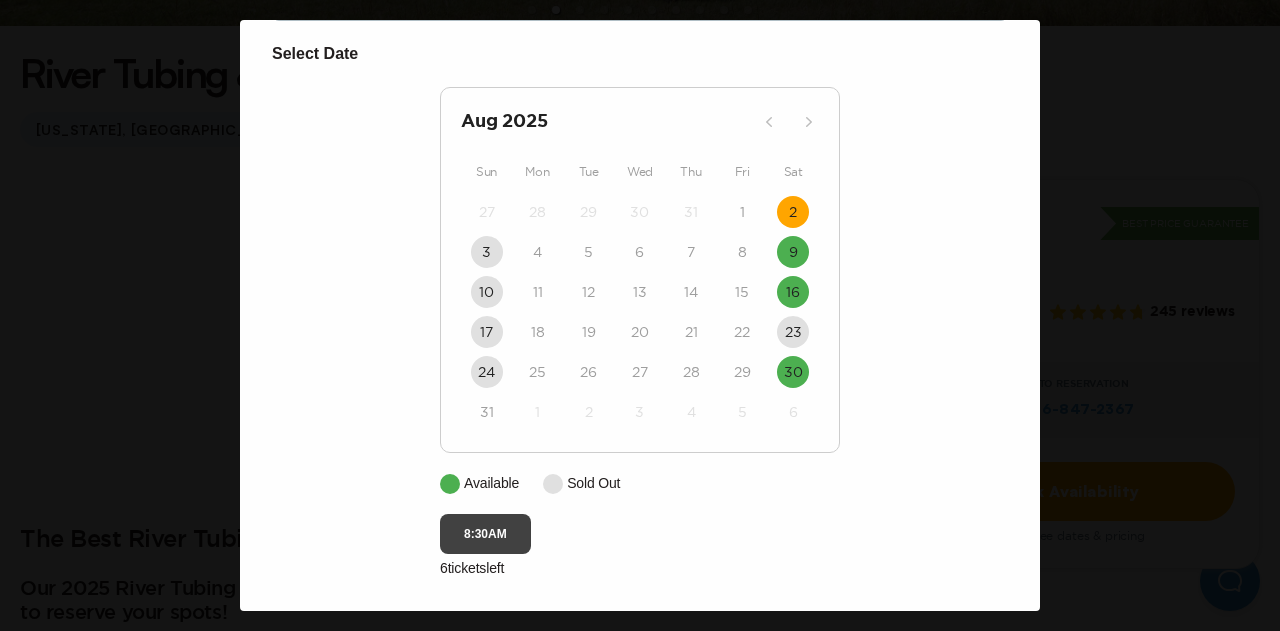 click on "8:30AM" at bounding box center (485, 534) 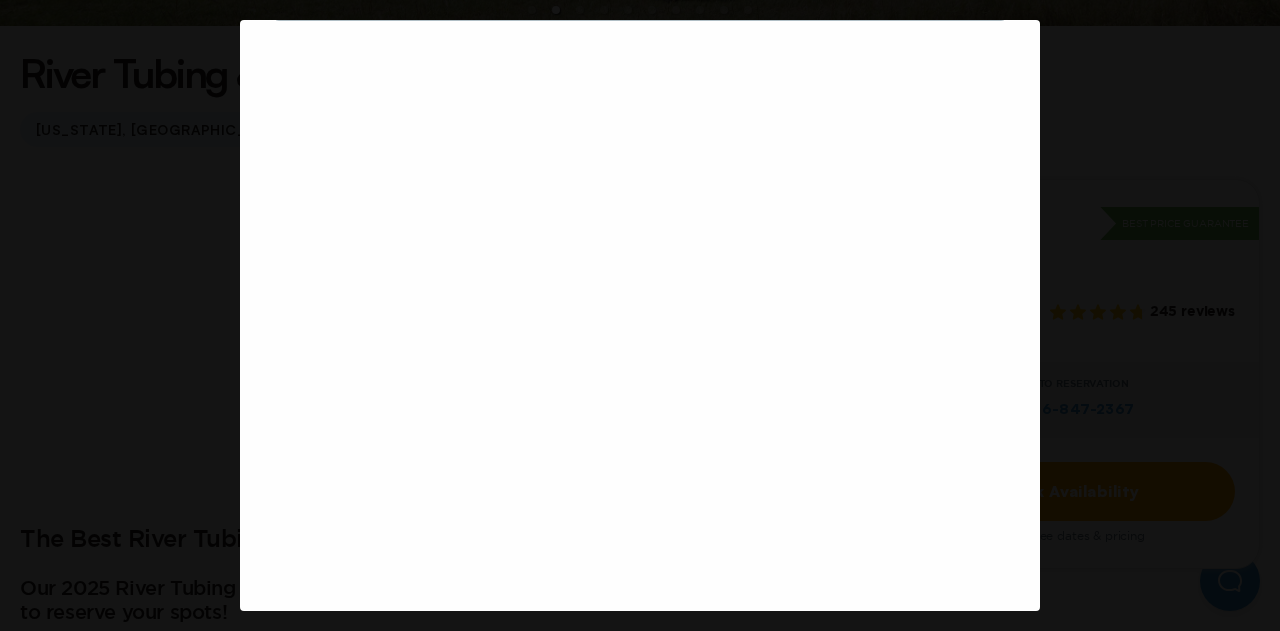 scroll, scrollTop: 46, scrollLeft: 0, axis: vertical 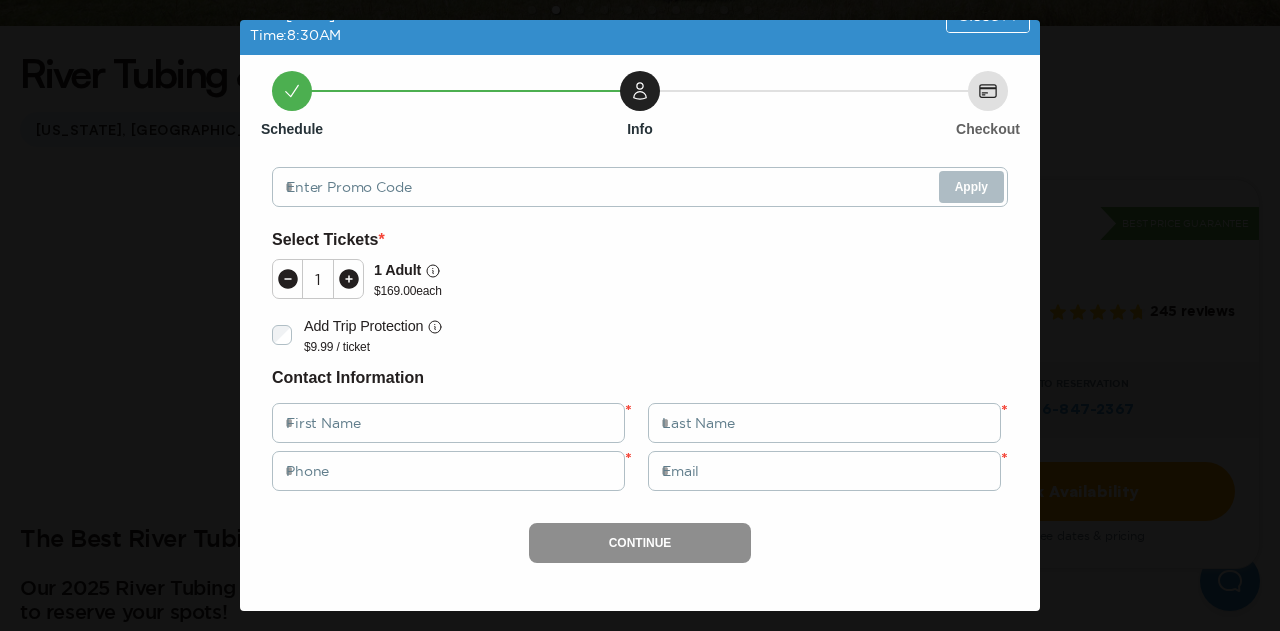 click 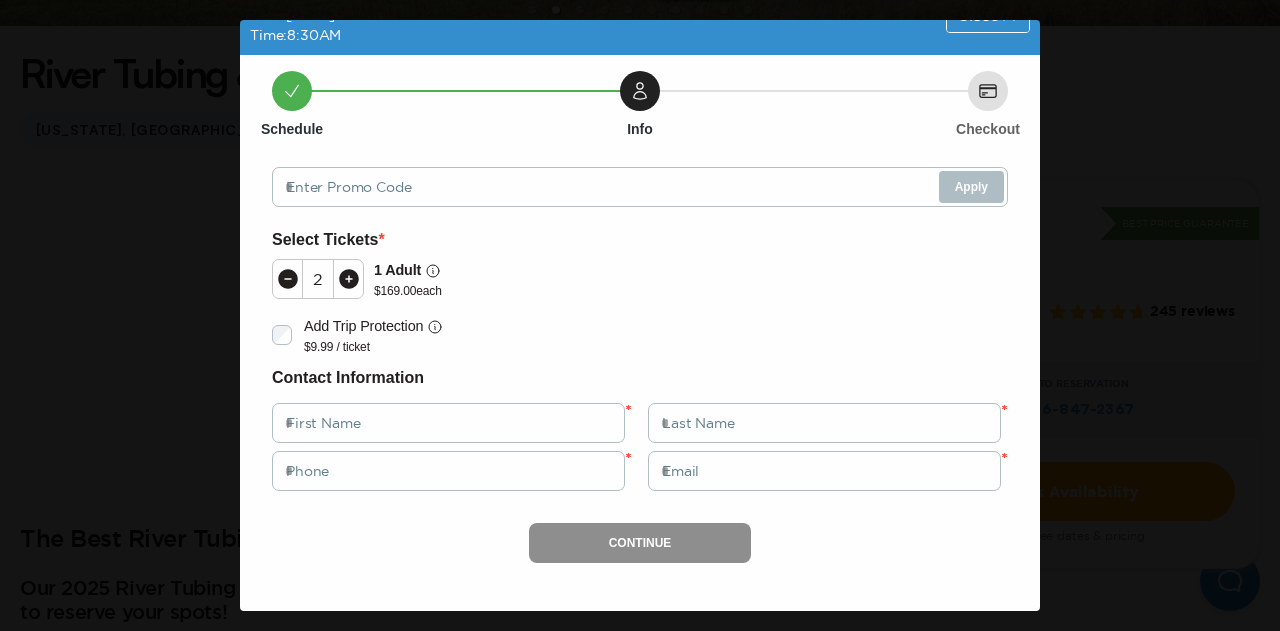 click on "Add Trip Protection $9.99 / ticket" at bounding box center [634, 335] 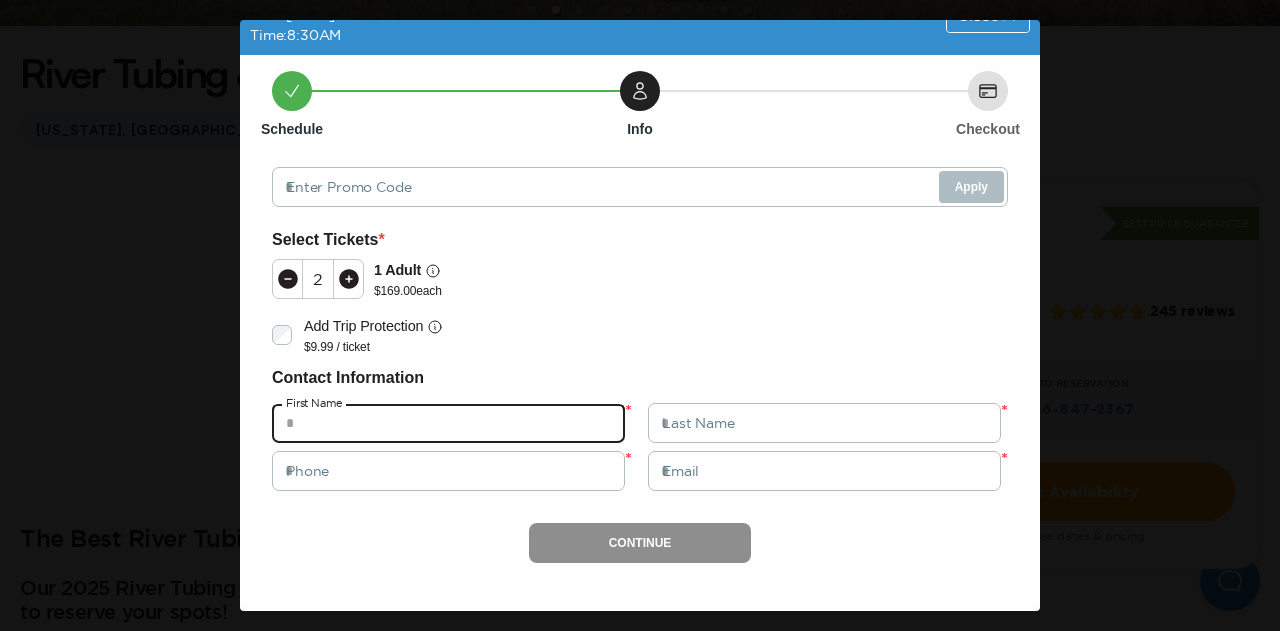 click at bounding box center [448, 423] 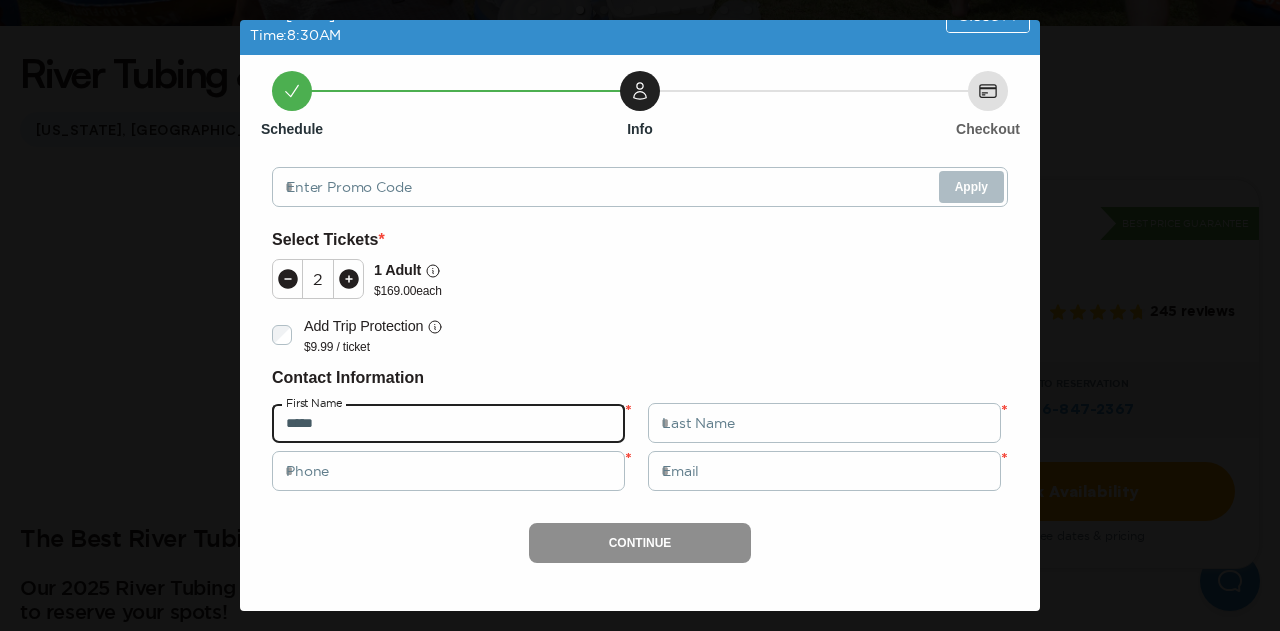 type on "*****" 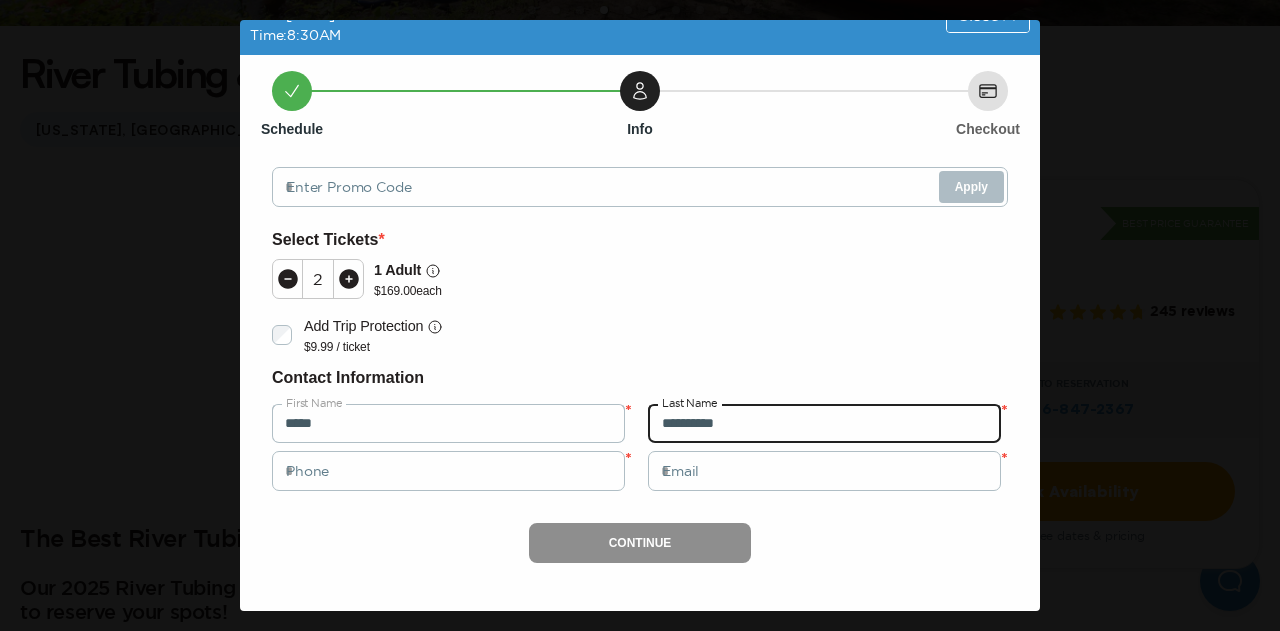 drag, startPoint x: 831, startPoint y: 413, endPoint x: 508, endPoint y: 424, distance: 323.18726 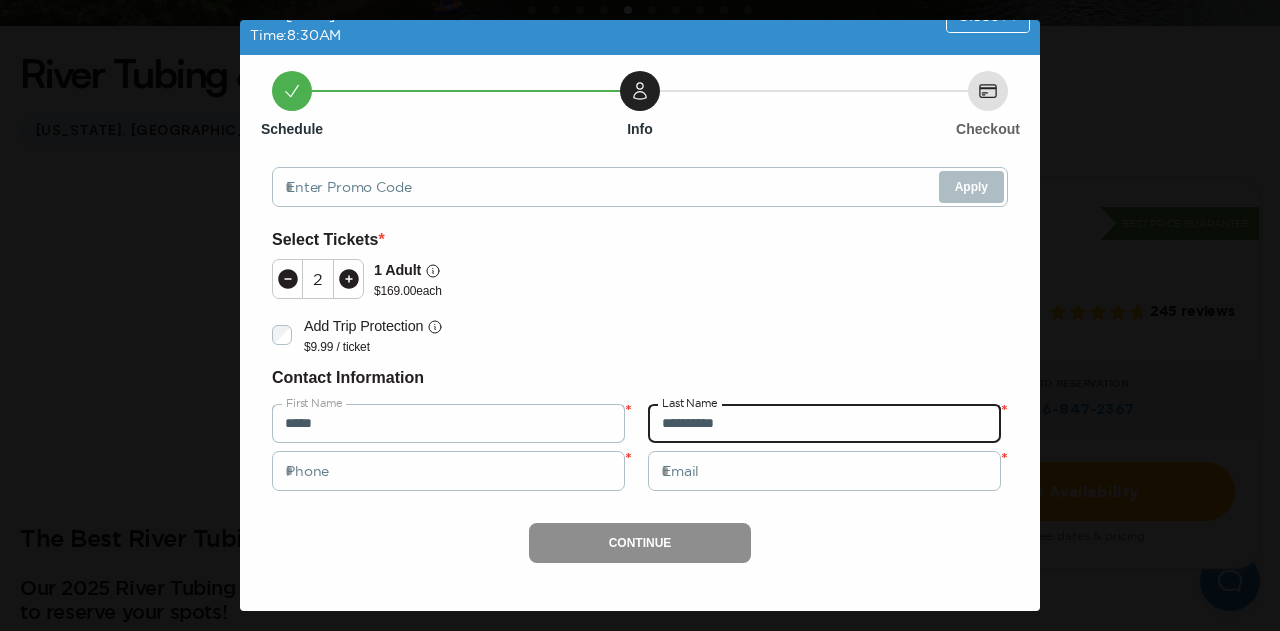 type on "**********" 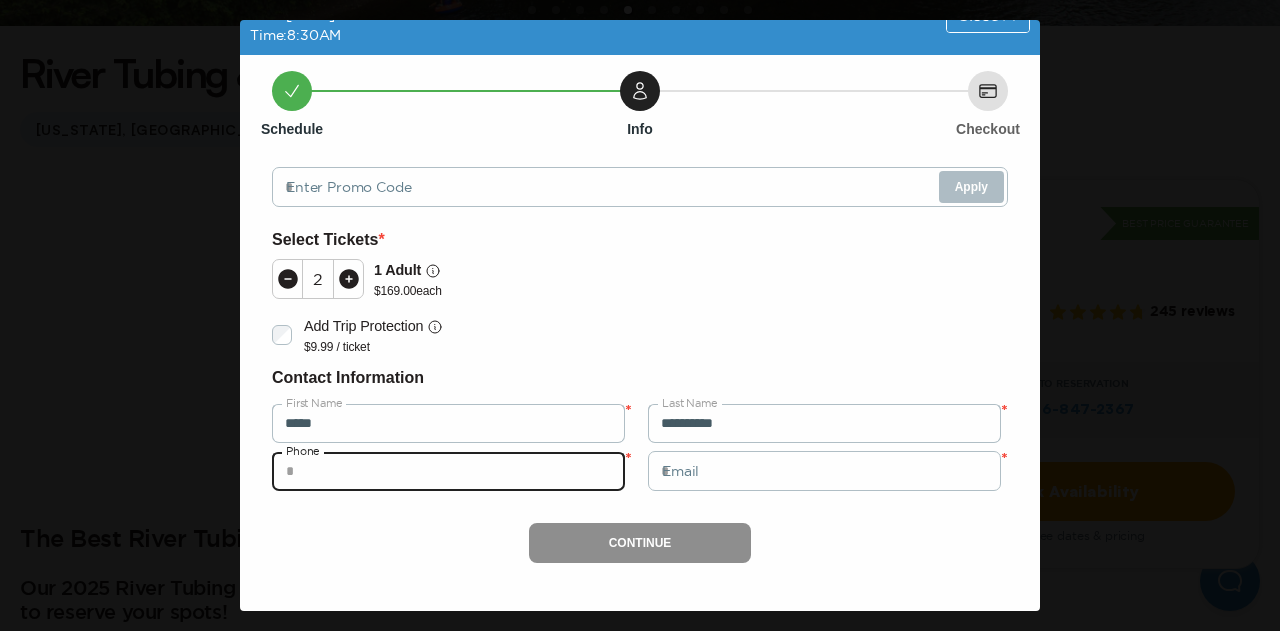 click at bounding box center (448, 471) 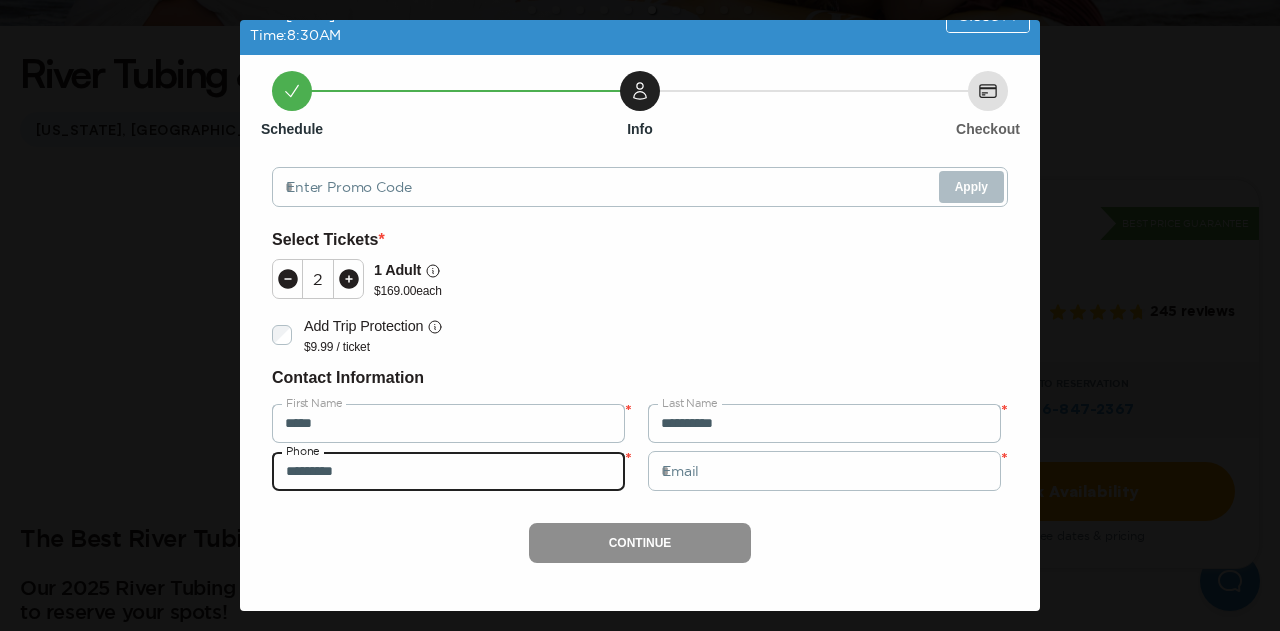 type on "*********" 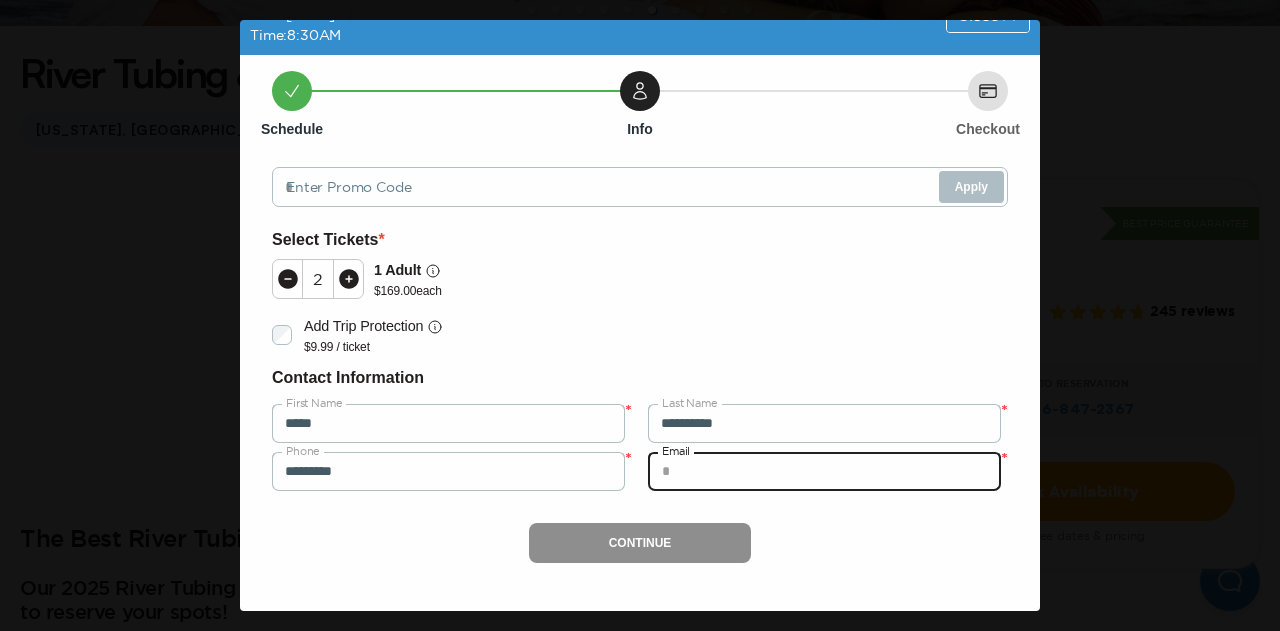 click at bounding box center [824, 471] 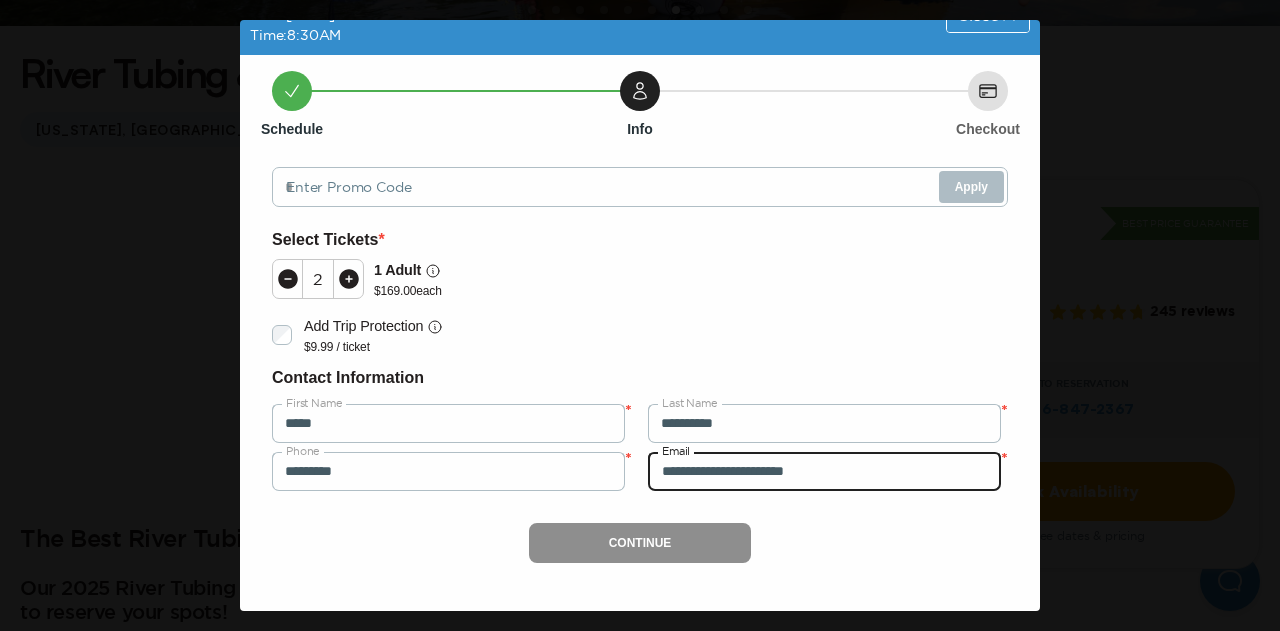 type on "**********" 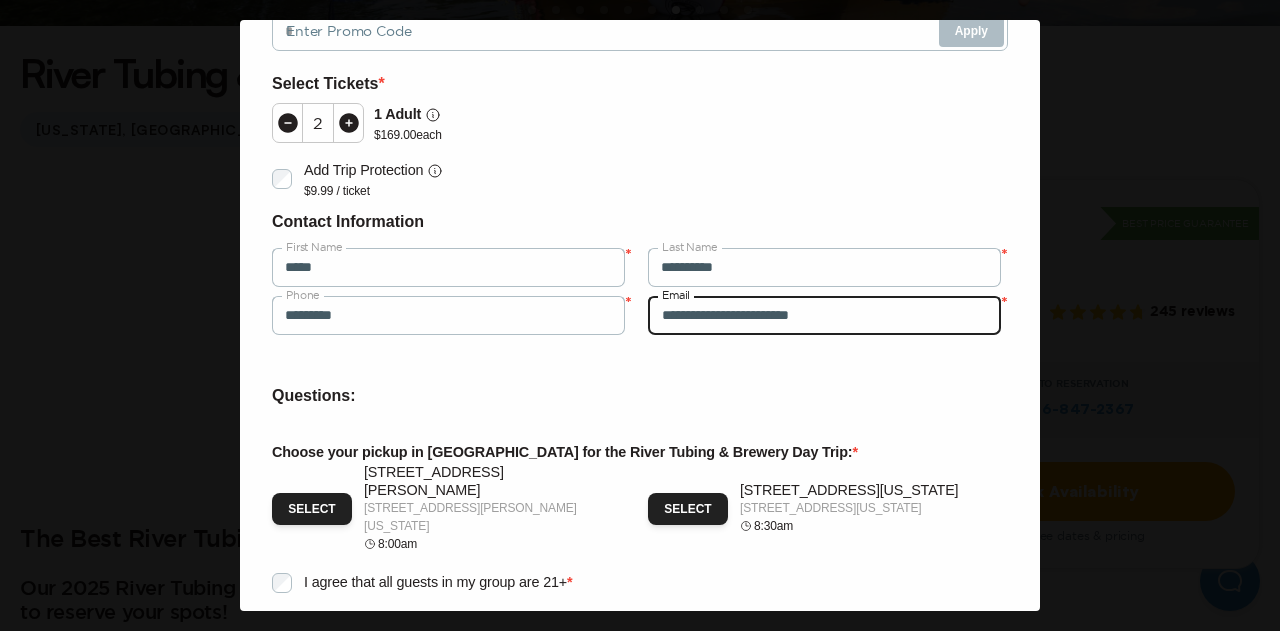 scroll, scrollTop: 346, scrollLeft: 0, axis: vertical 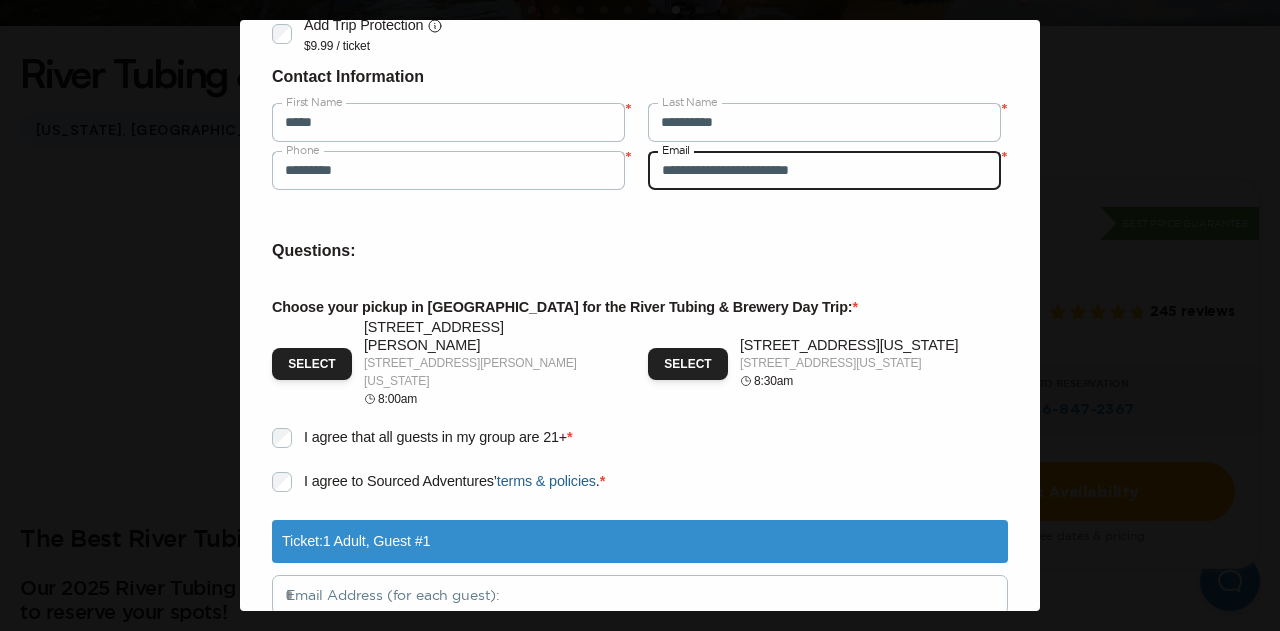type on "**********" 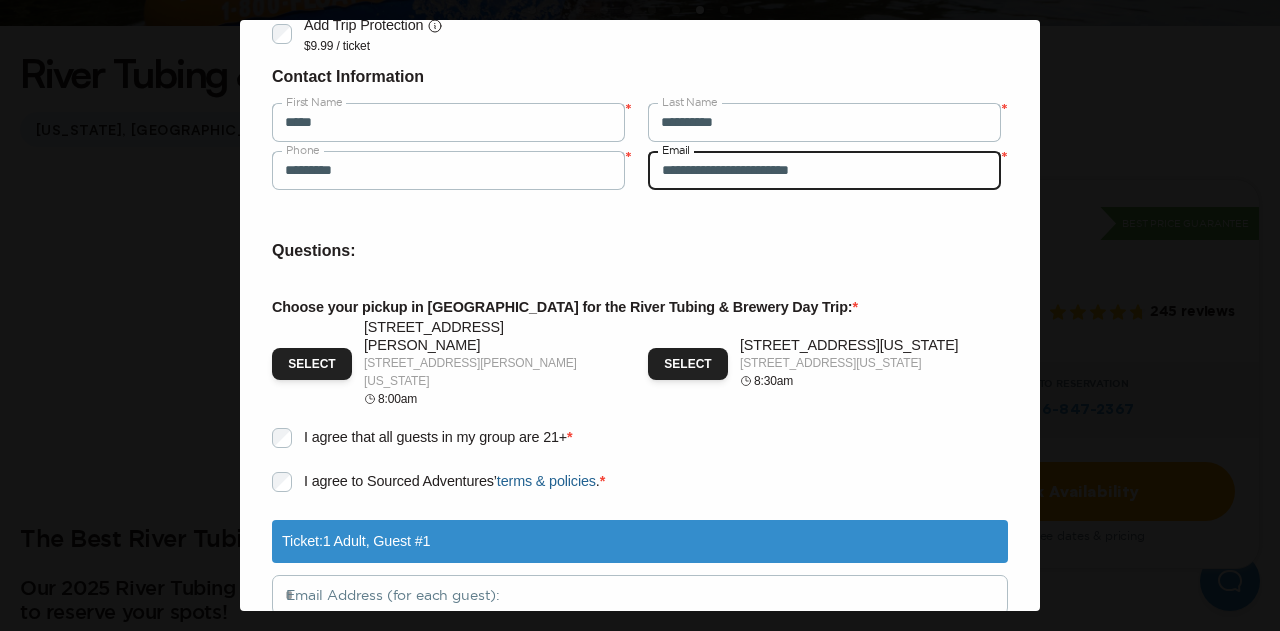 type on "**********" 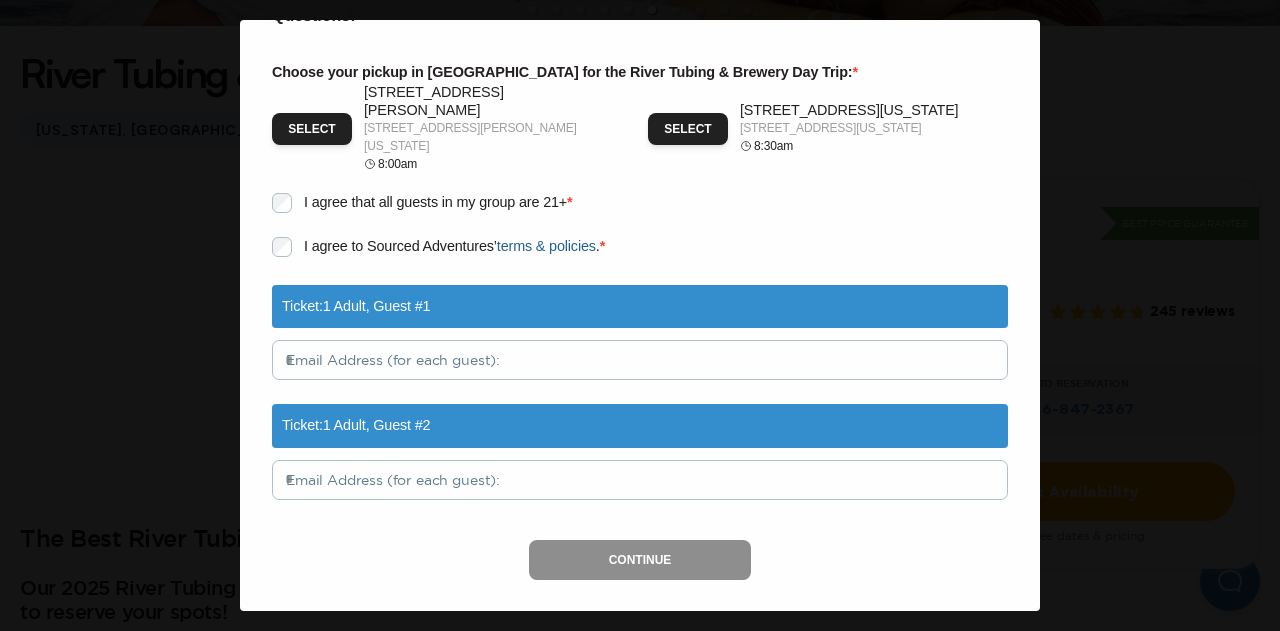 scroll, scrollTop: 0, scrollLeft: 0, axis: both 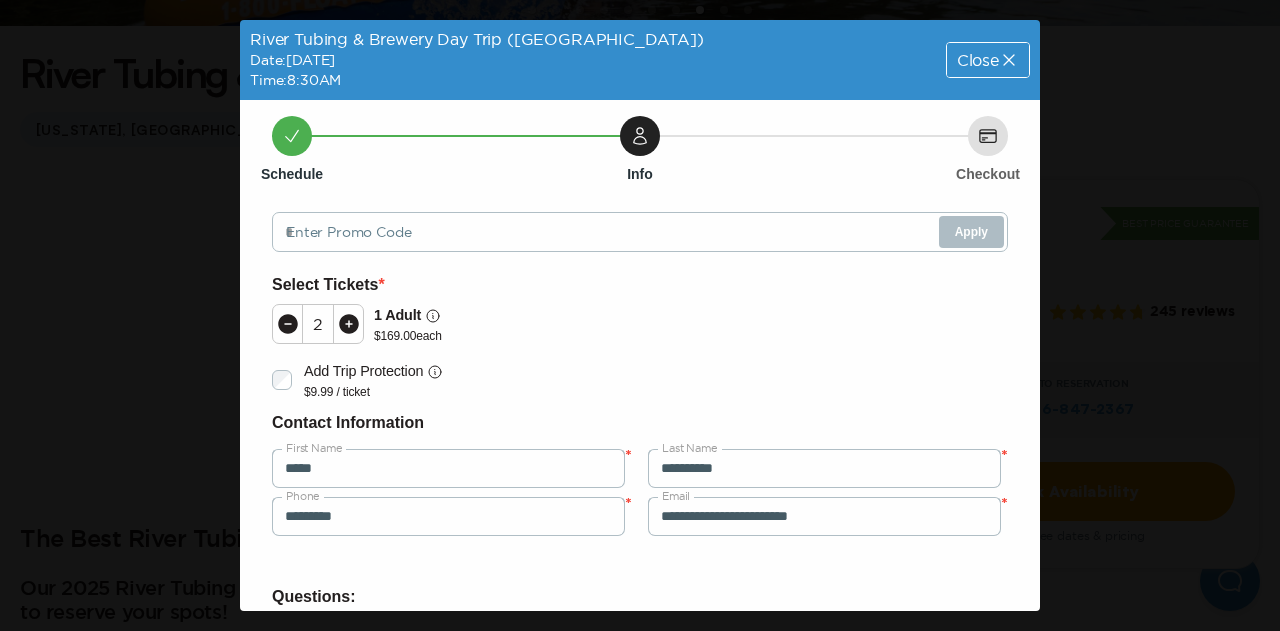 click 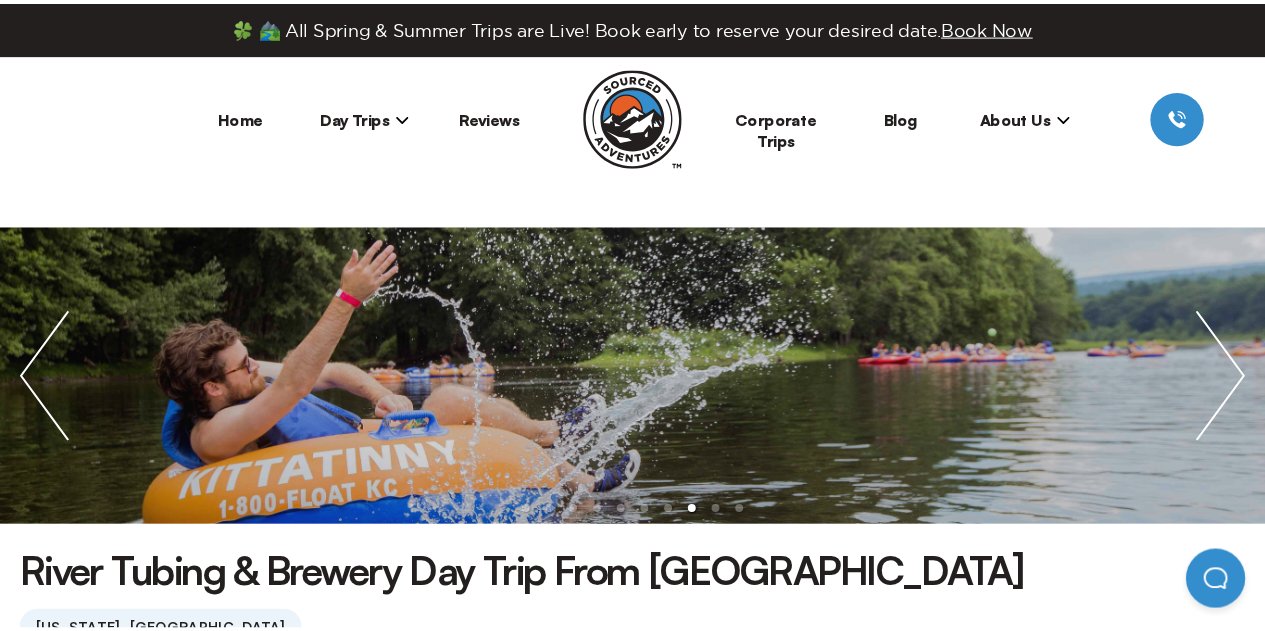 scroll, scrollTop: 500, scrollLeft: 0, axis: vertical 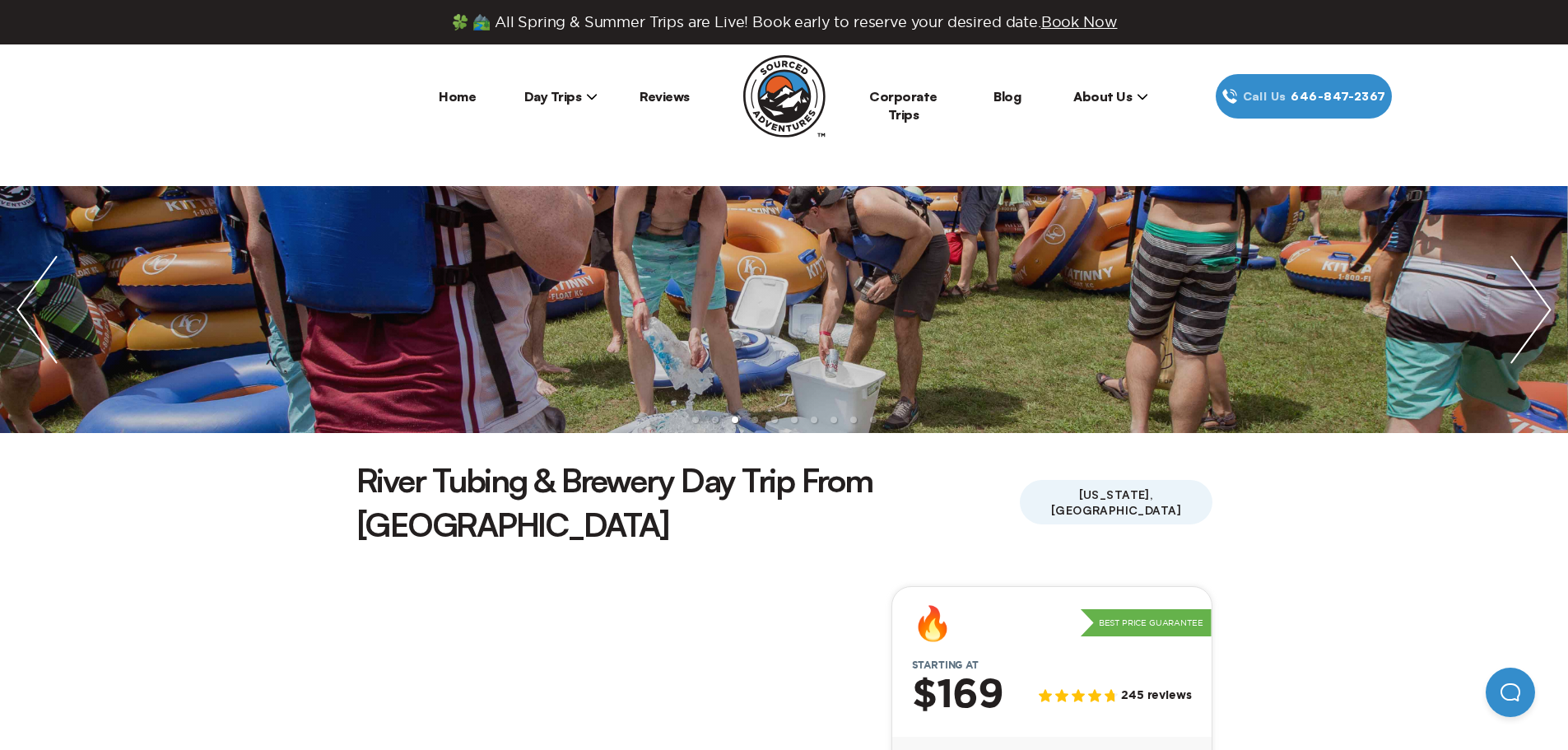 click 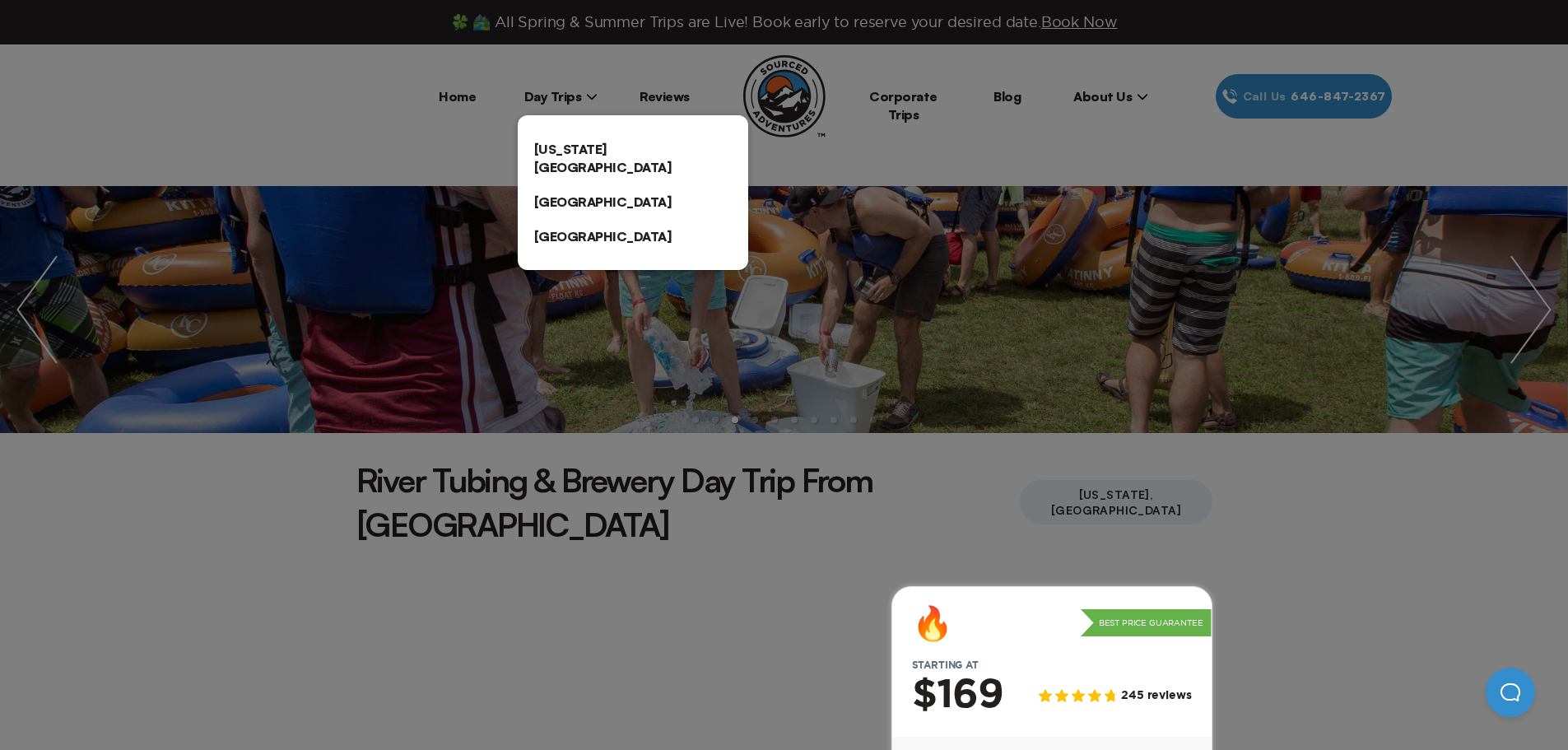 click on "[US_STATE][GEOGRAPHIC_DATA]" at bounding box center [633, 158] 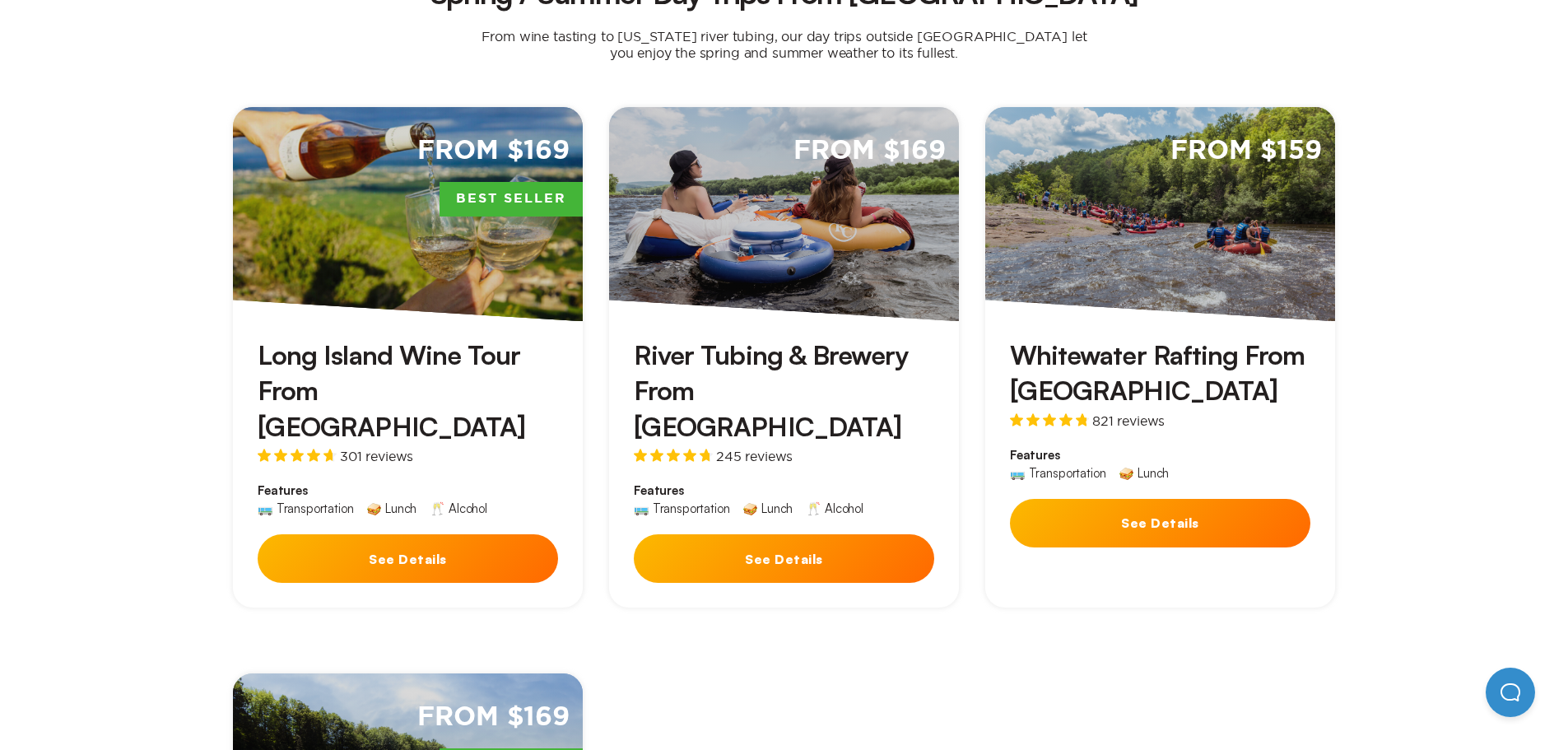 scroll, scrollTop: 1729, scrollLeft: 0, axis: vertical 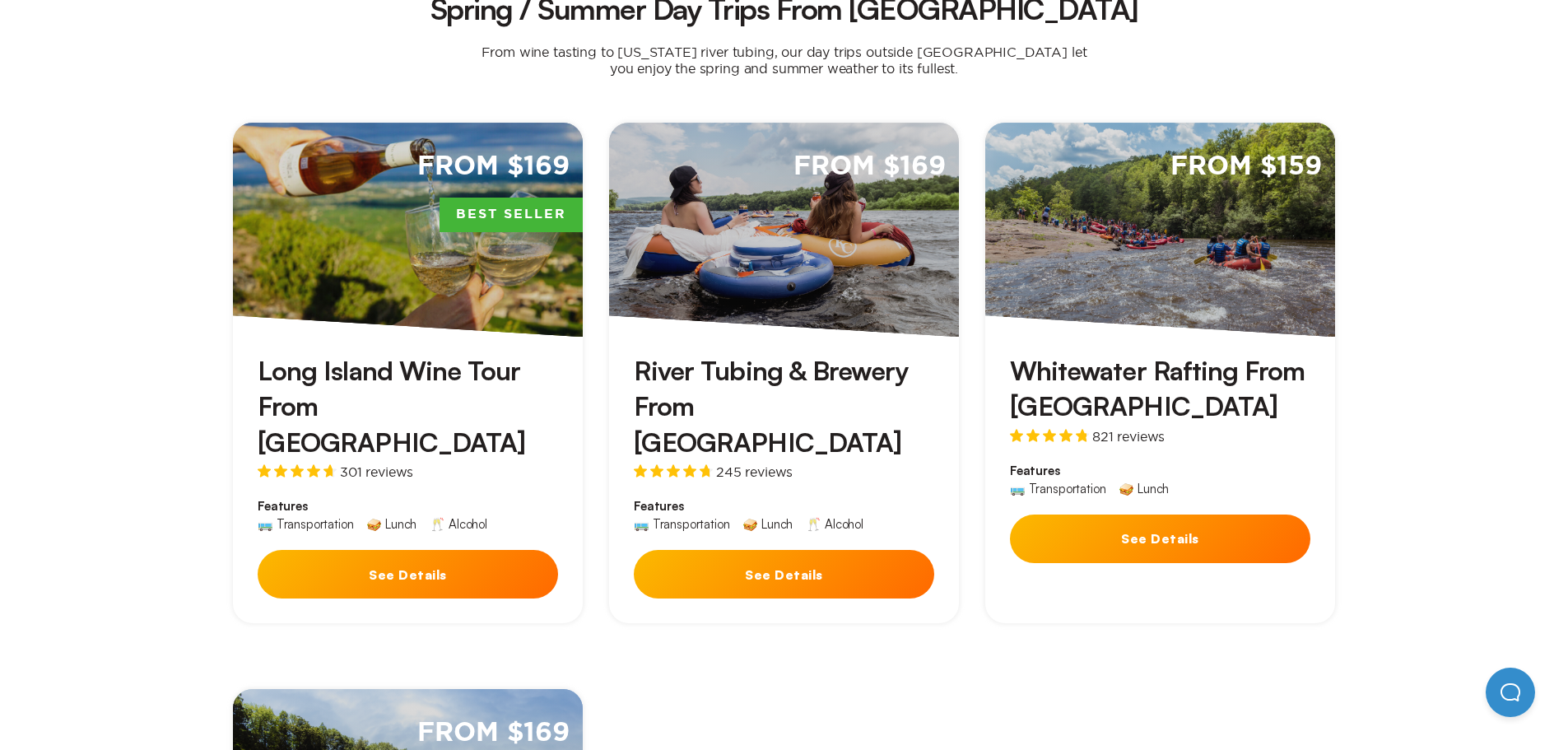 click on "See Details" at bounding box center (1160, 538) 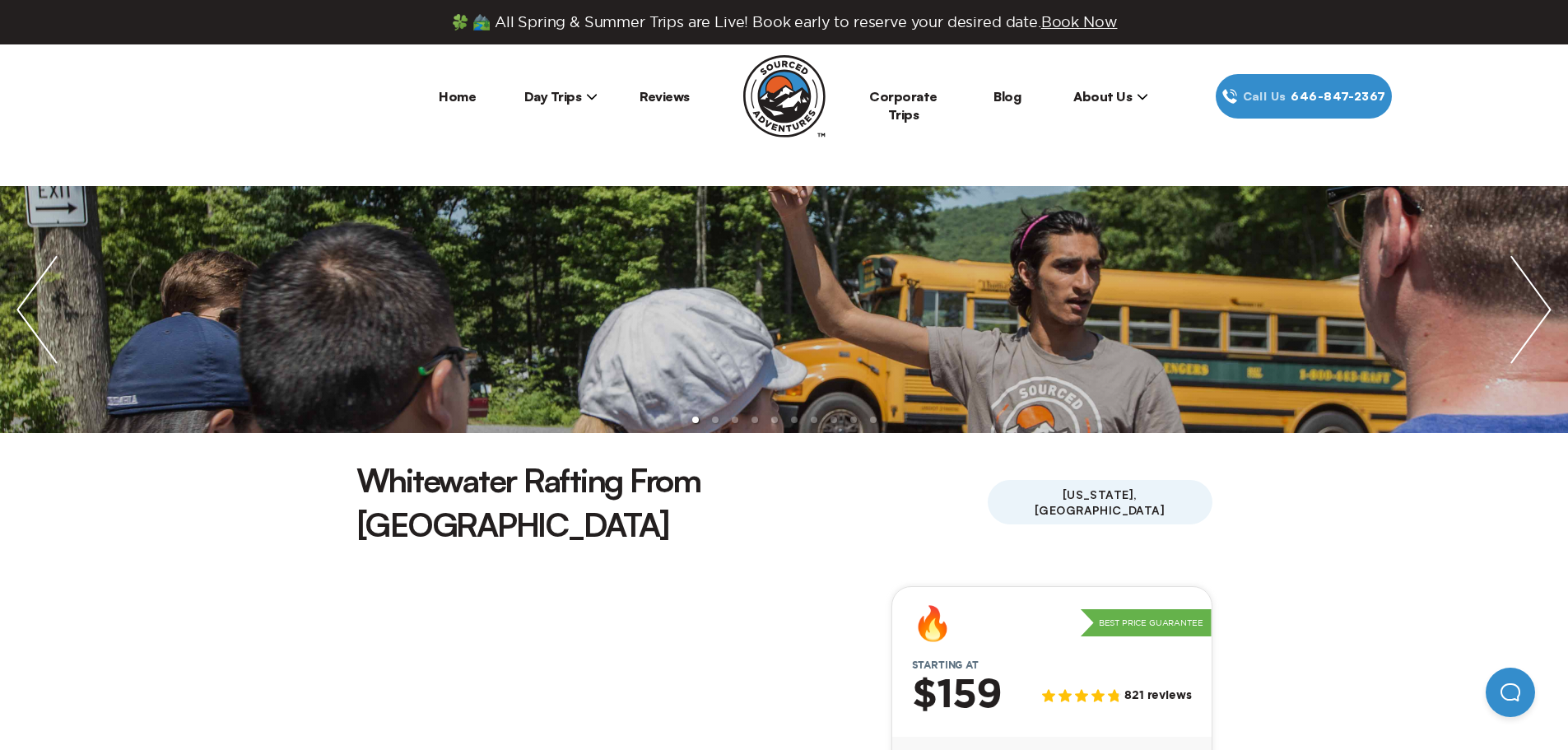 scroll, scrollTop: 412, scrollLeft: 0, axis: vertical 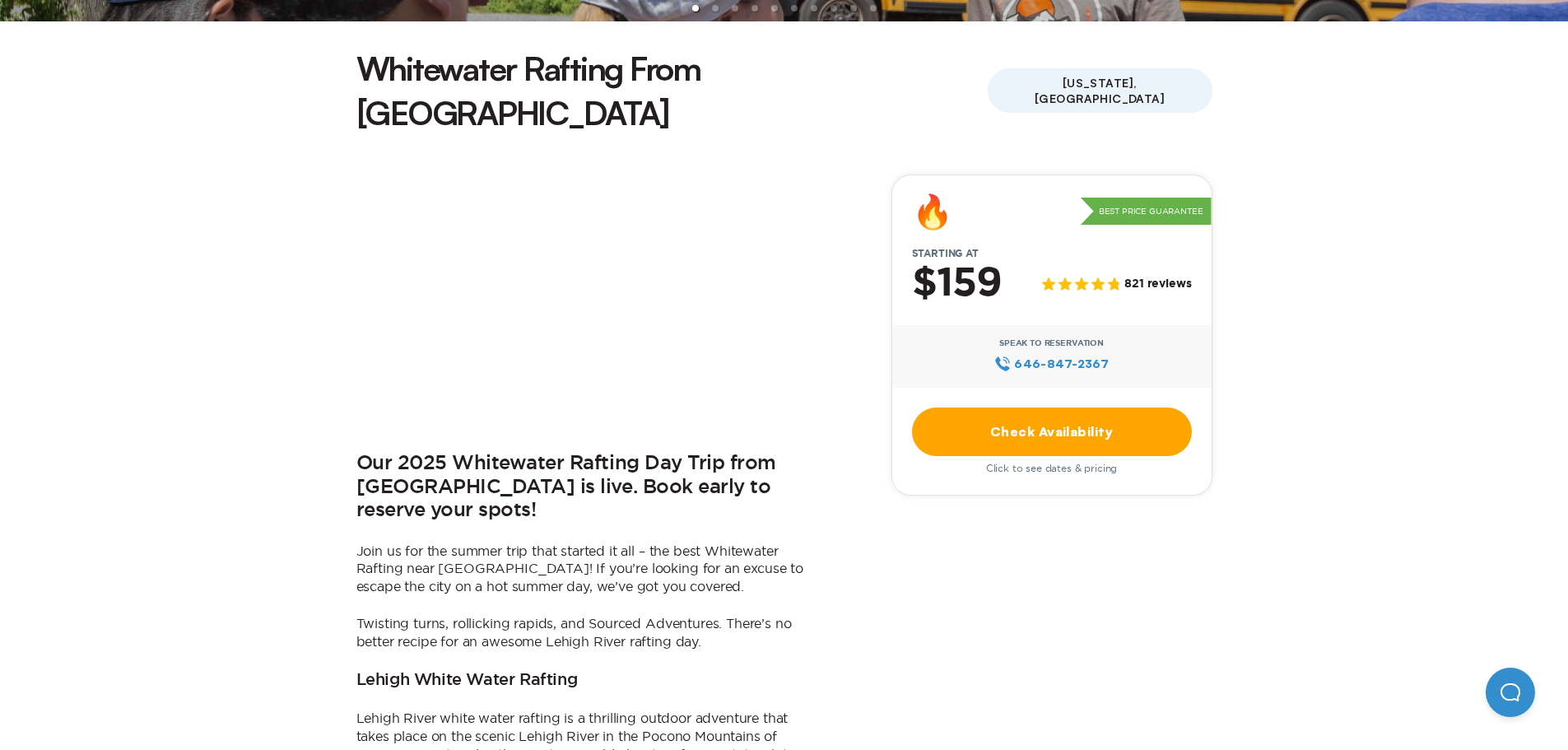 click on "Check Availability" at bounding box center (1052, 431) 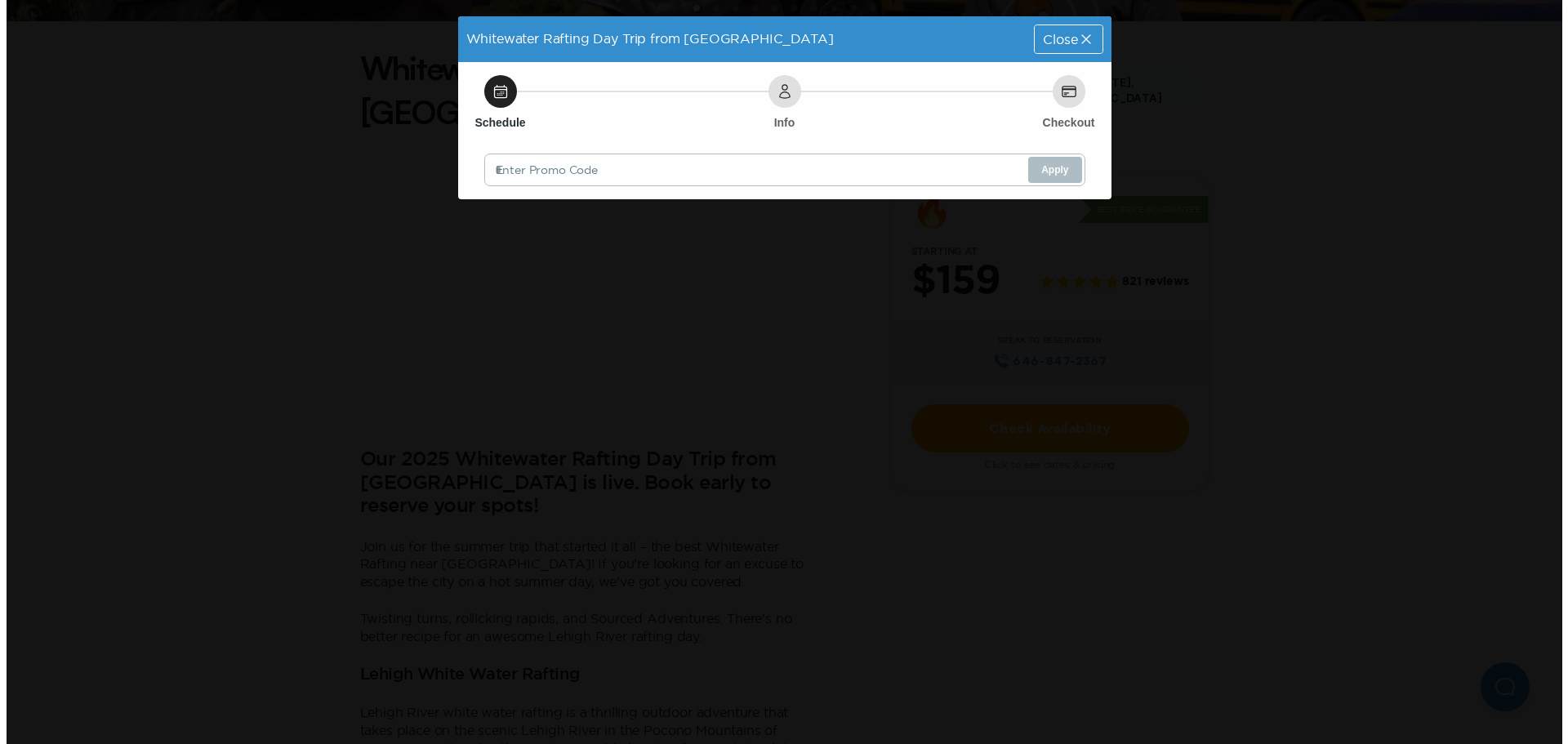 scroll, scrollTop: 0, scrollLeft: 0, axis: both 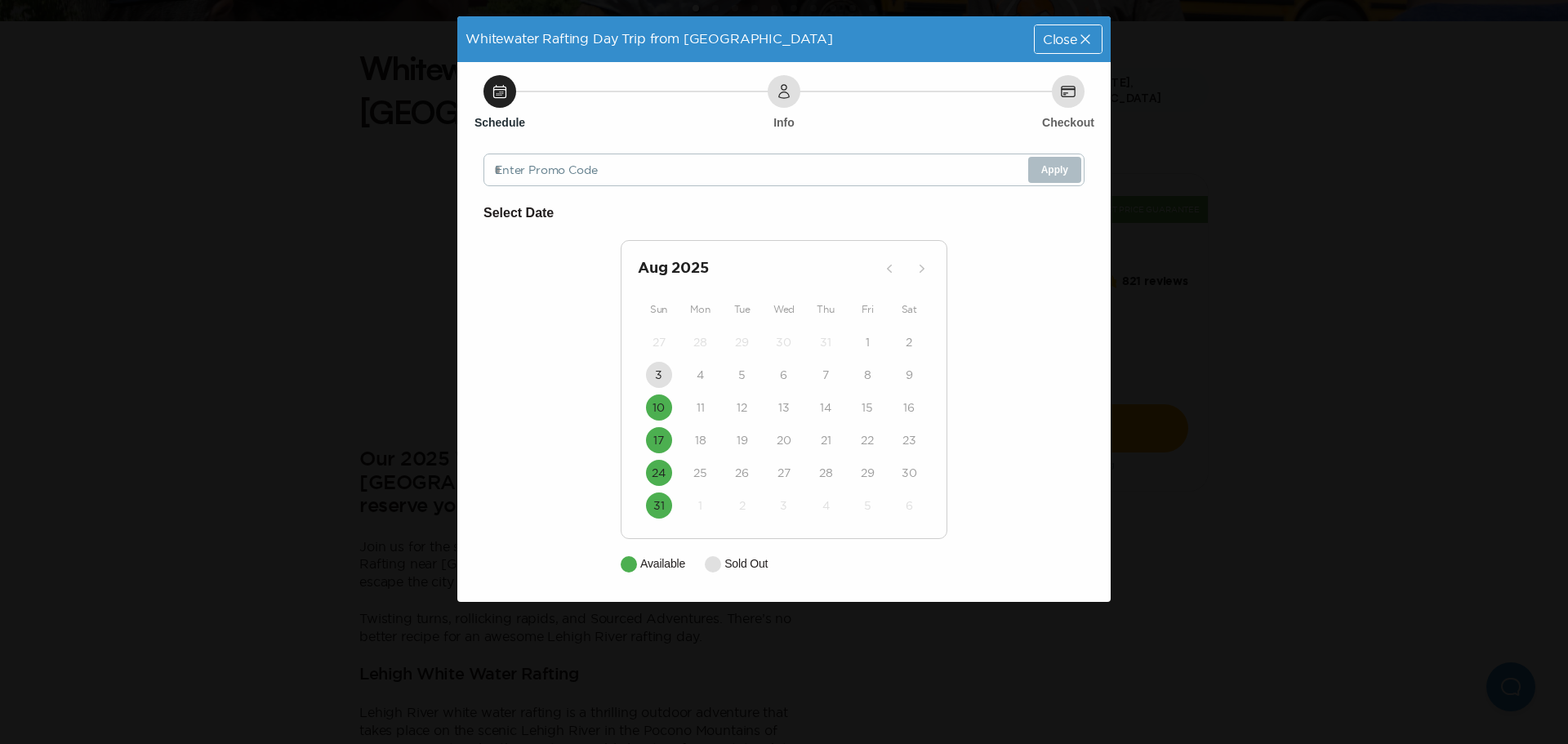 click on "3" at bounding box center [658, 375] 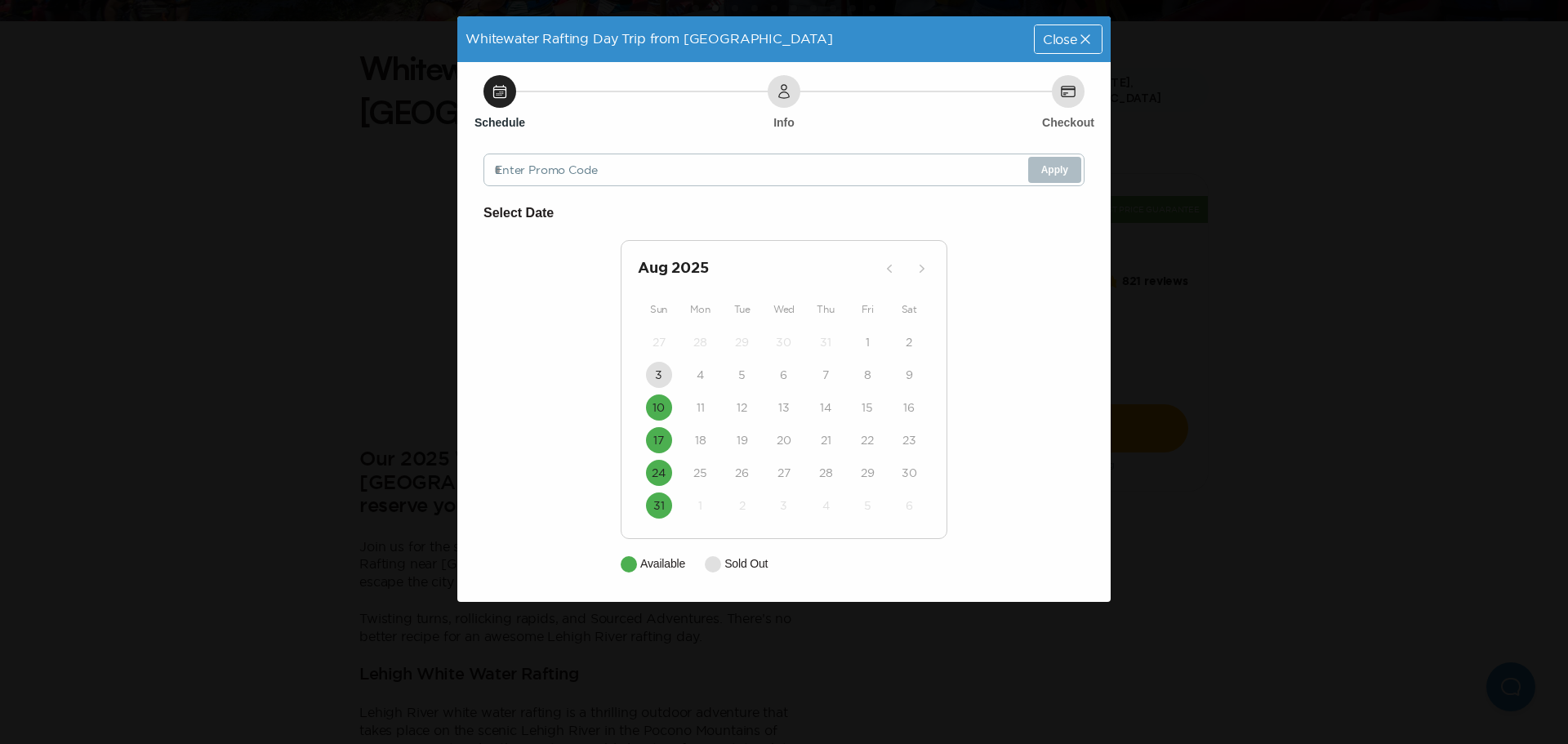 click on "Close" at bounding box center [1068, 39] 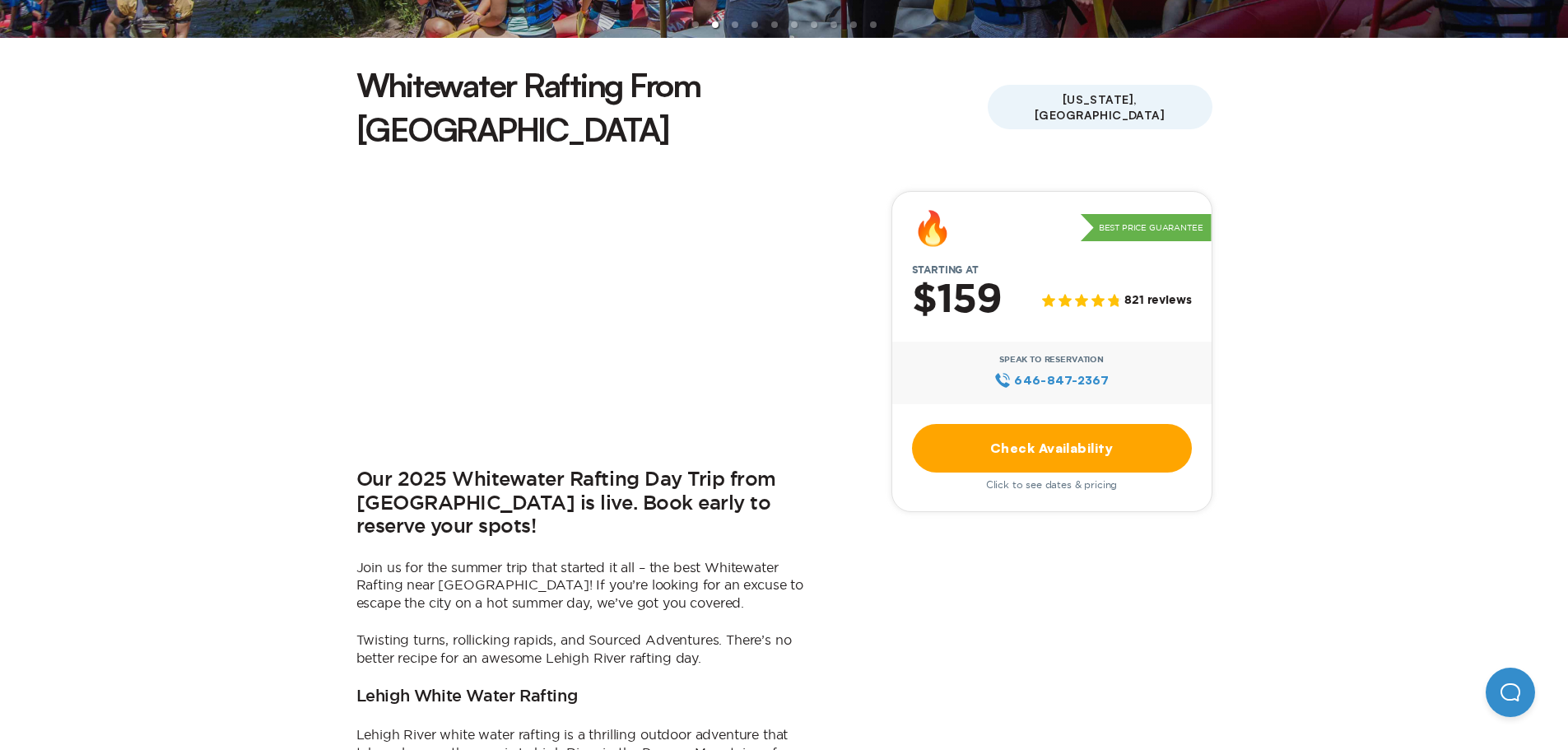 scroll, scrollTop: 0, scrollLeft: 0, axis: both 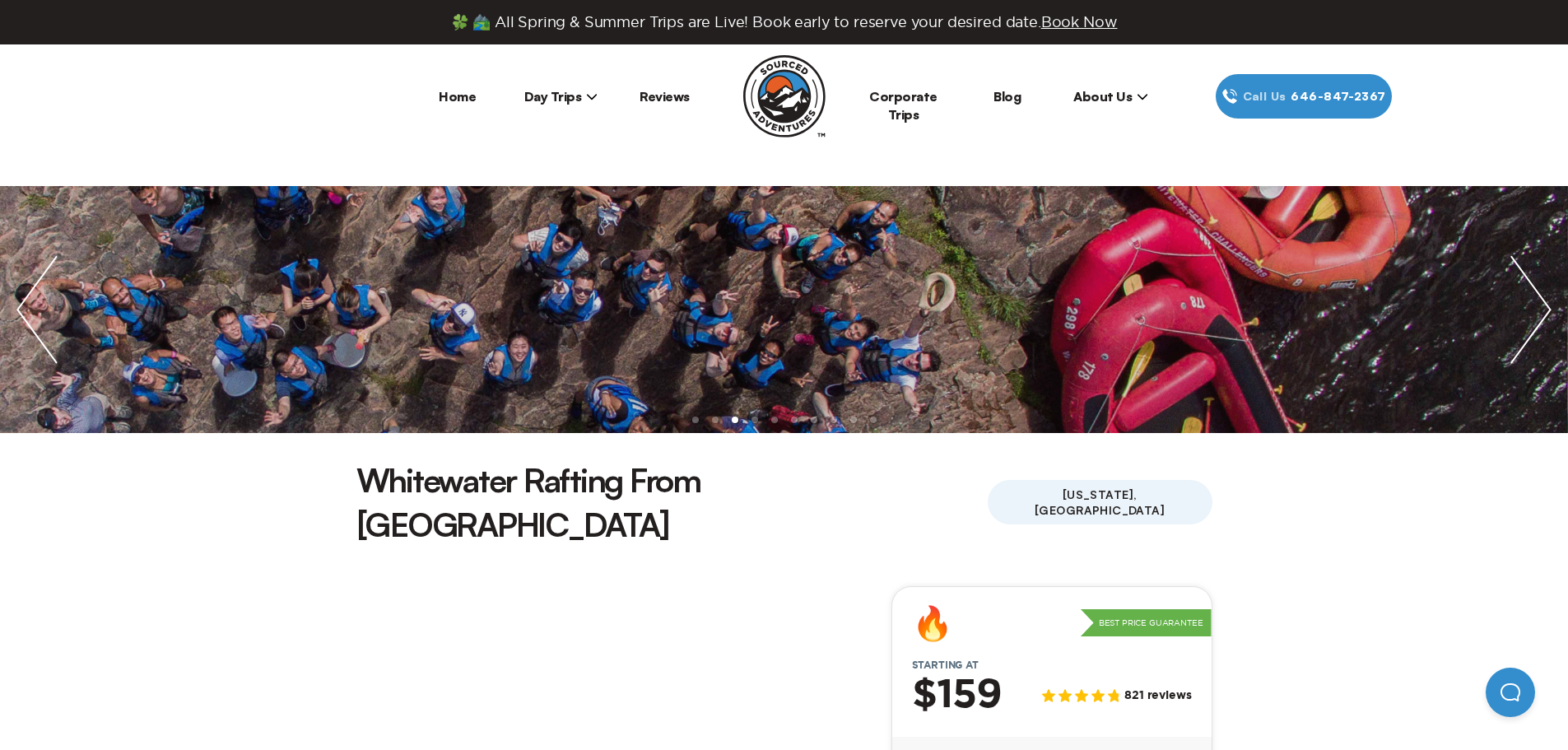 click at bounding box center (37, 310) 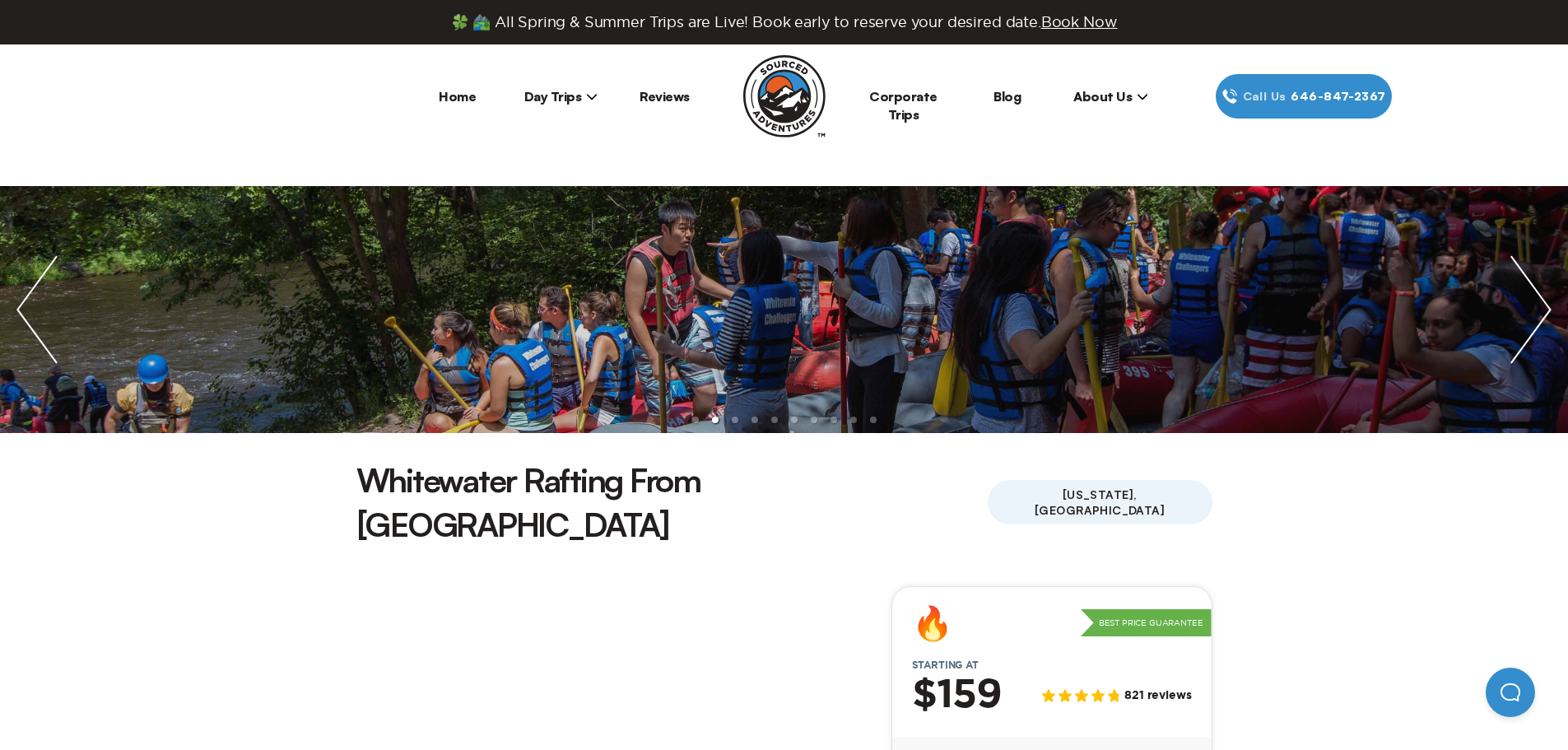 click on "Day Trips" at bounding box center (561, 96) 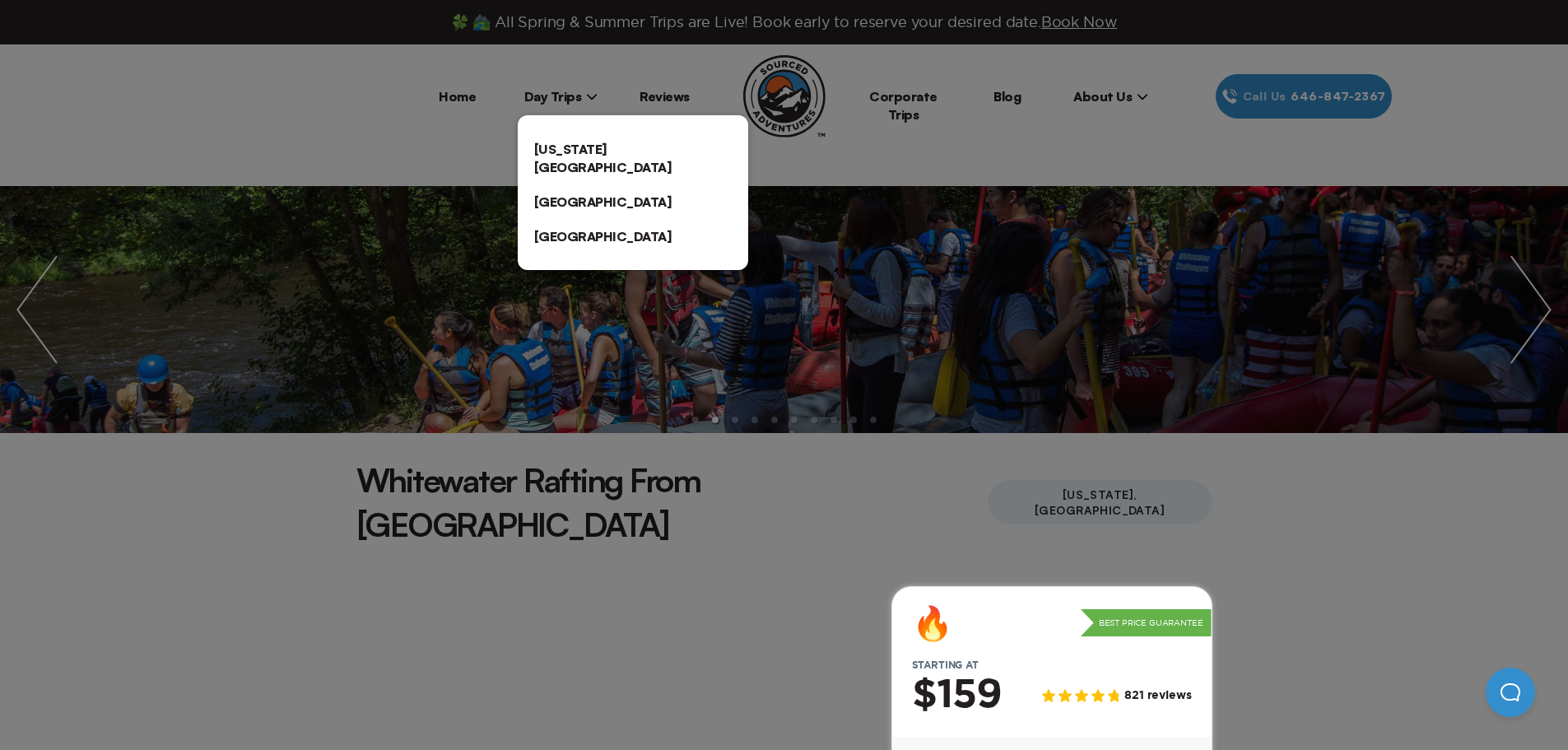 click on "[US_STATE][GEOGRAPHIC_DATA]" at bounding box center [633, 158] 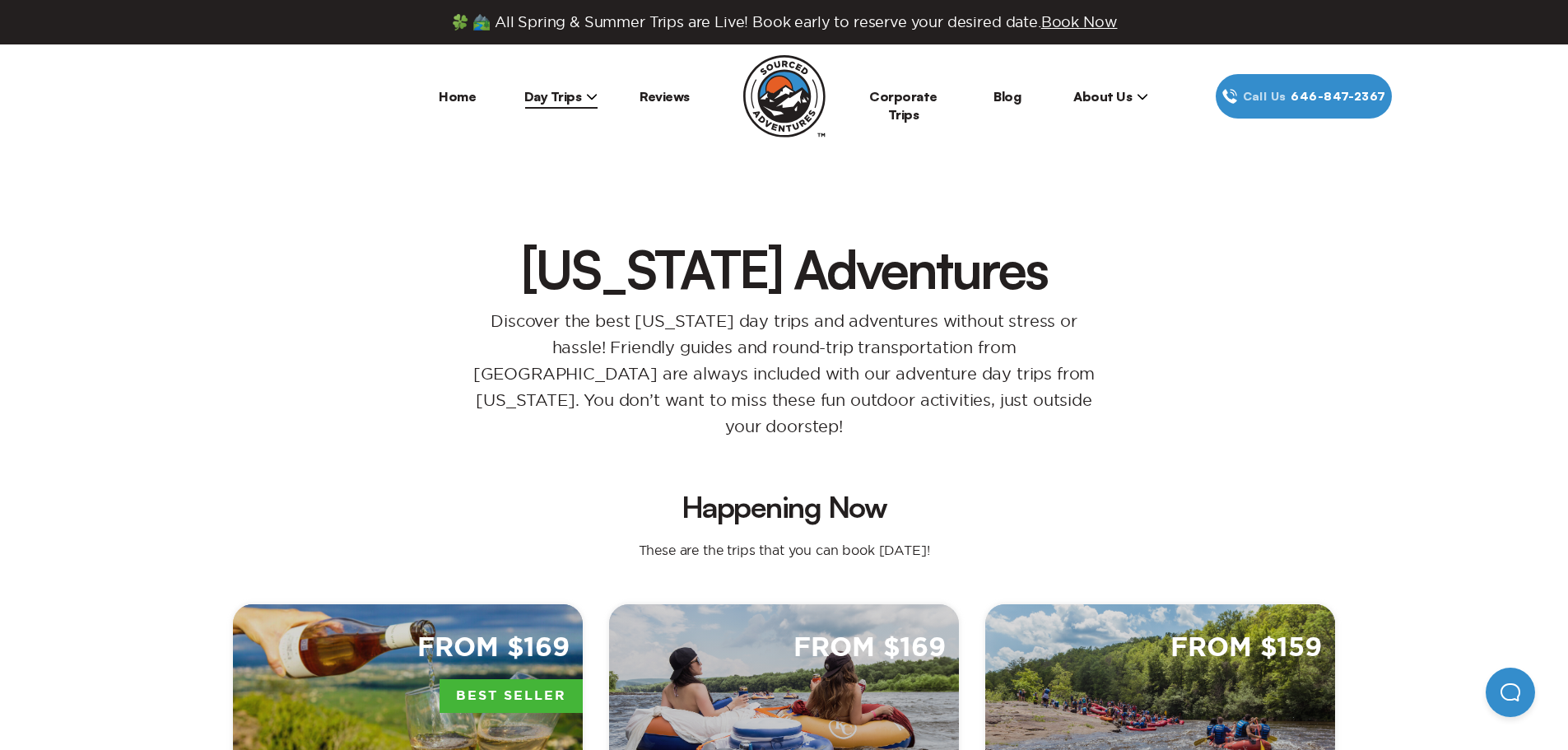 scroll, scrollTop: 412, scrollLeft: 0, axis: vertical 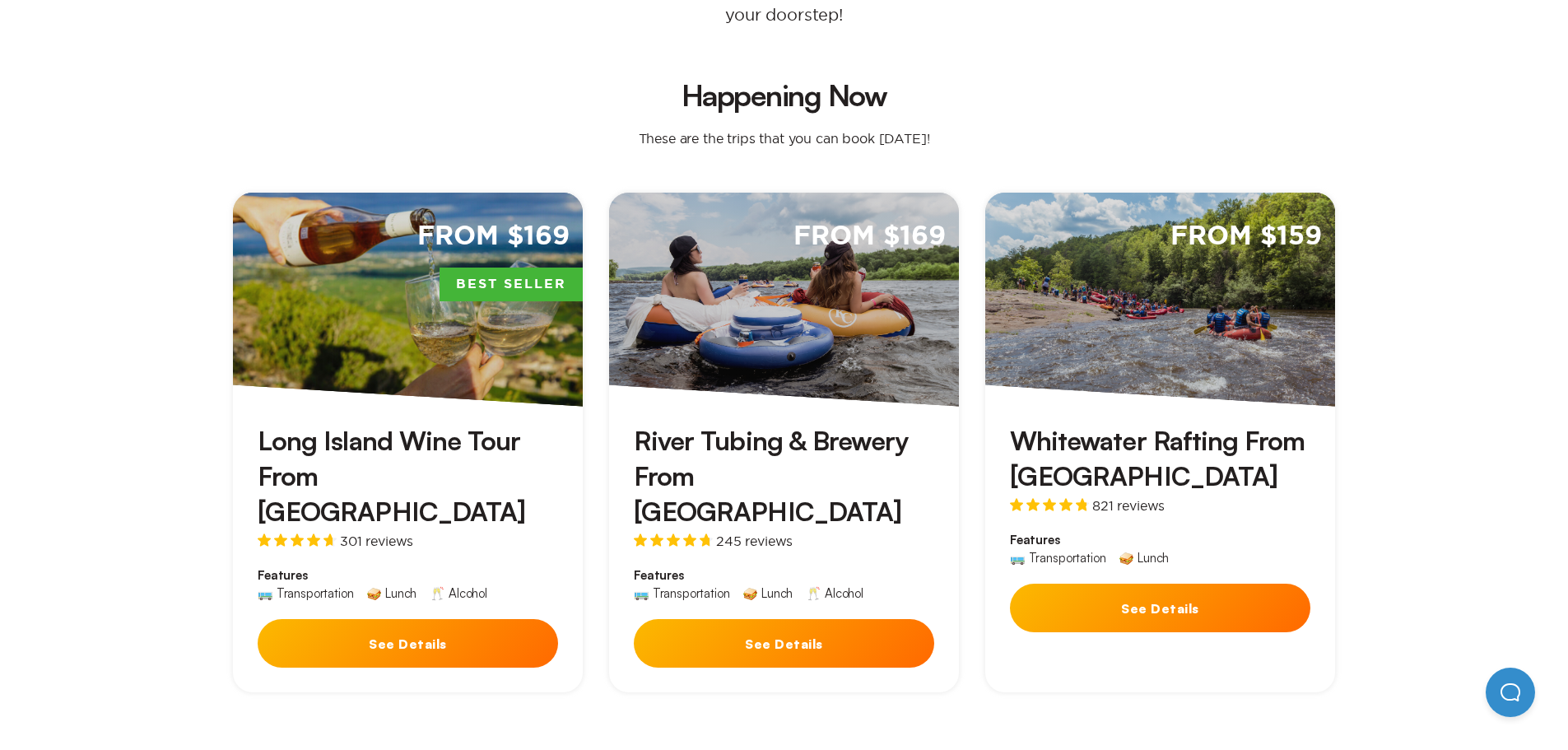 click on "See Details" at bounding box center (407, 643) 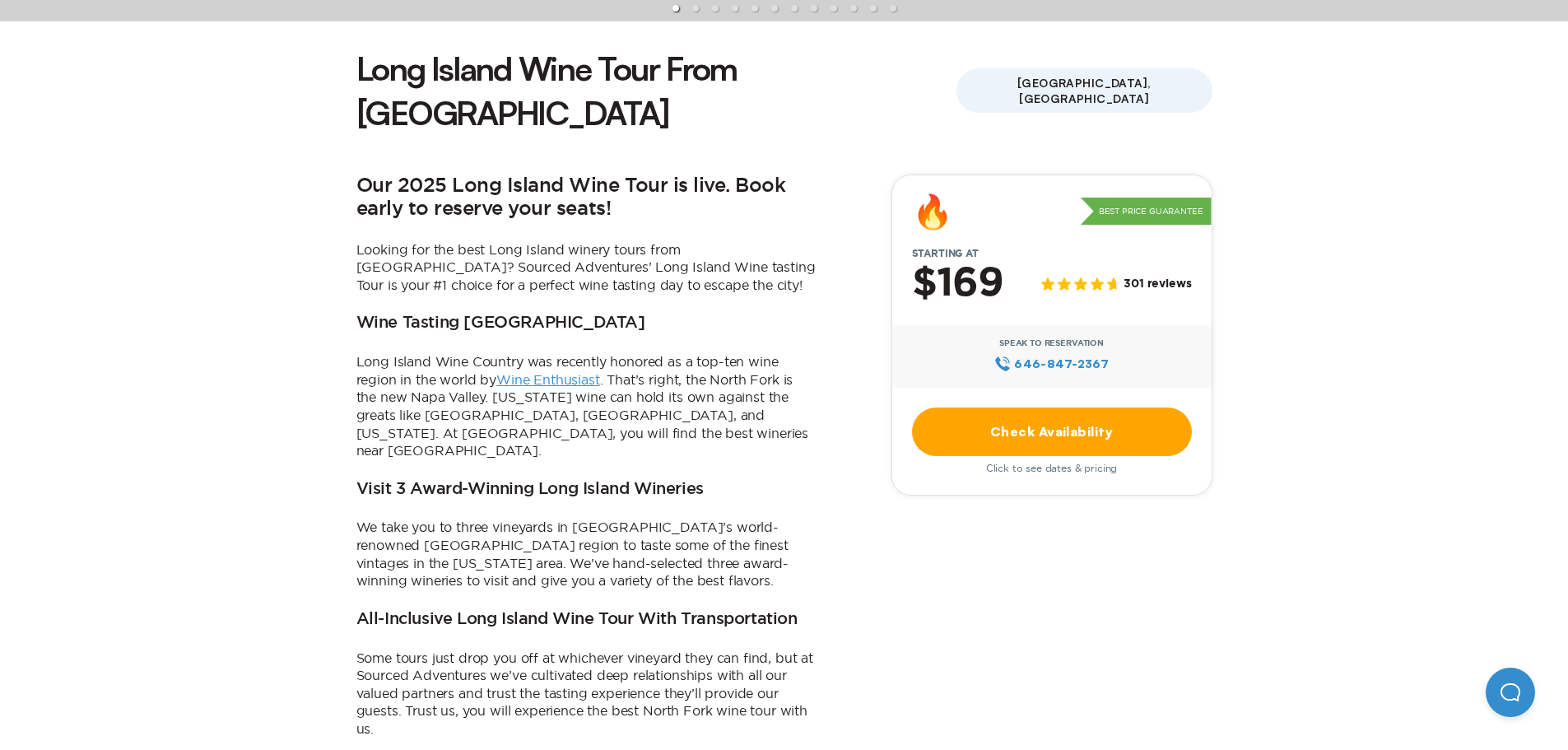 scroll, scrollTop: 0, scrollLeft: 0, axis: both 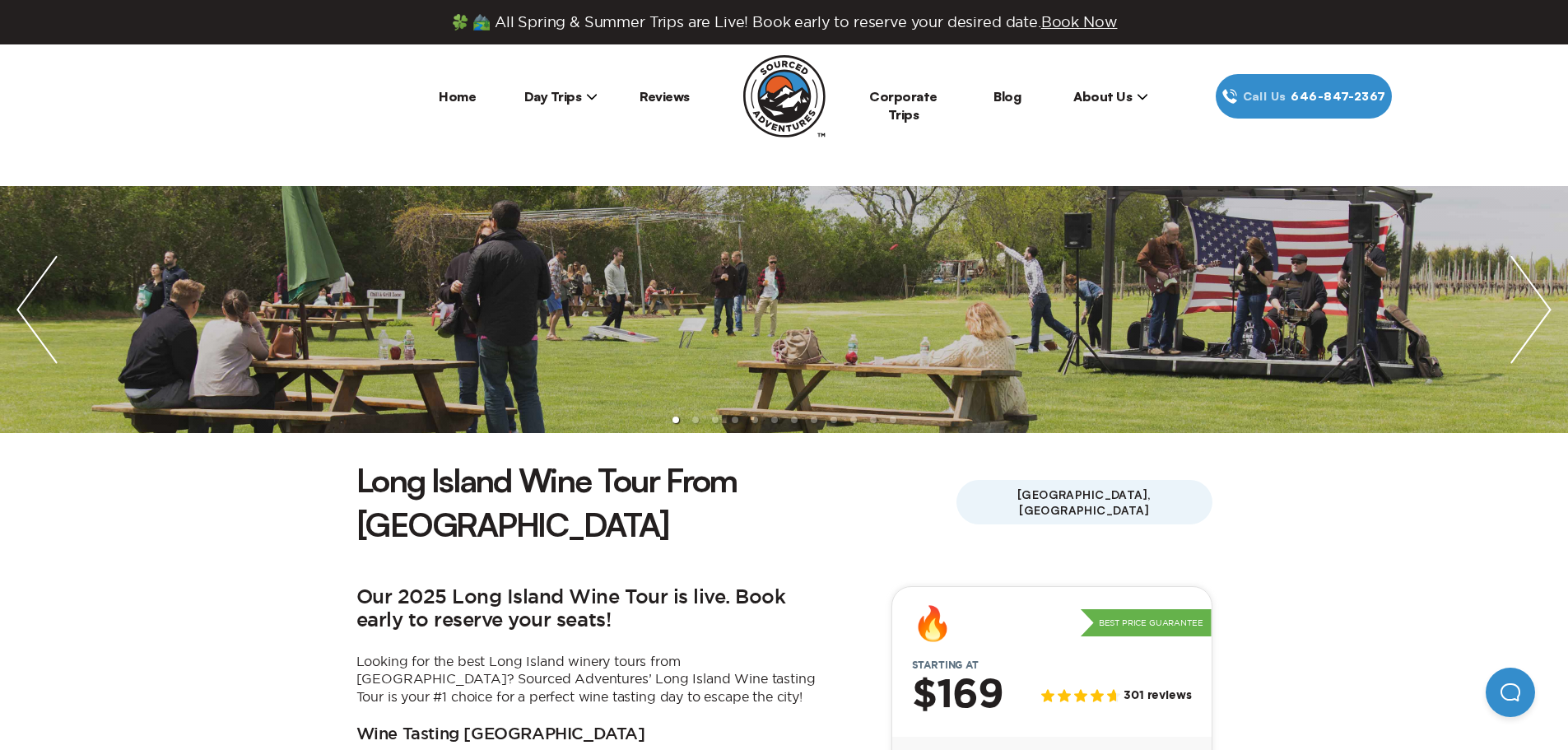 click at bounding box center [1531, 310] 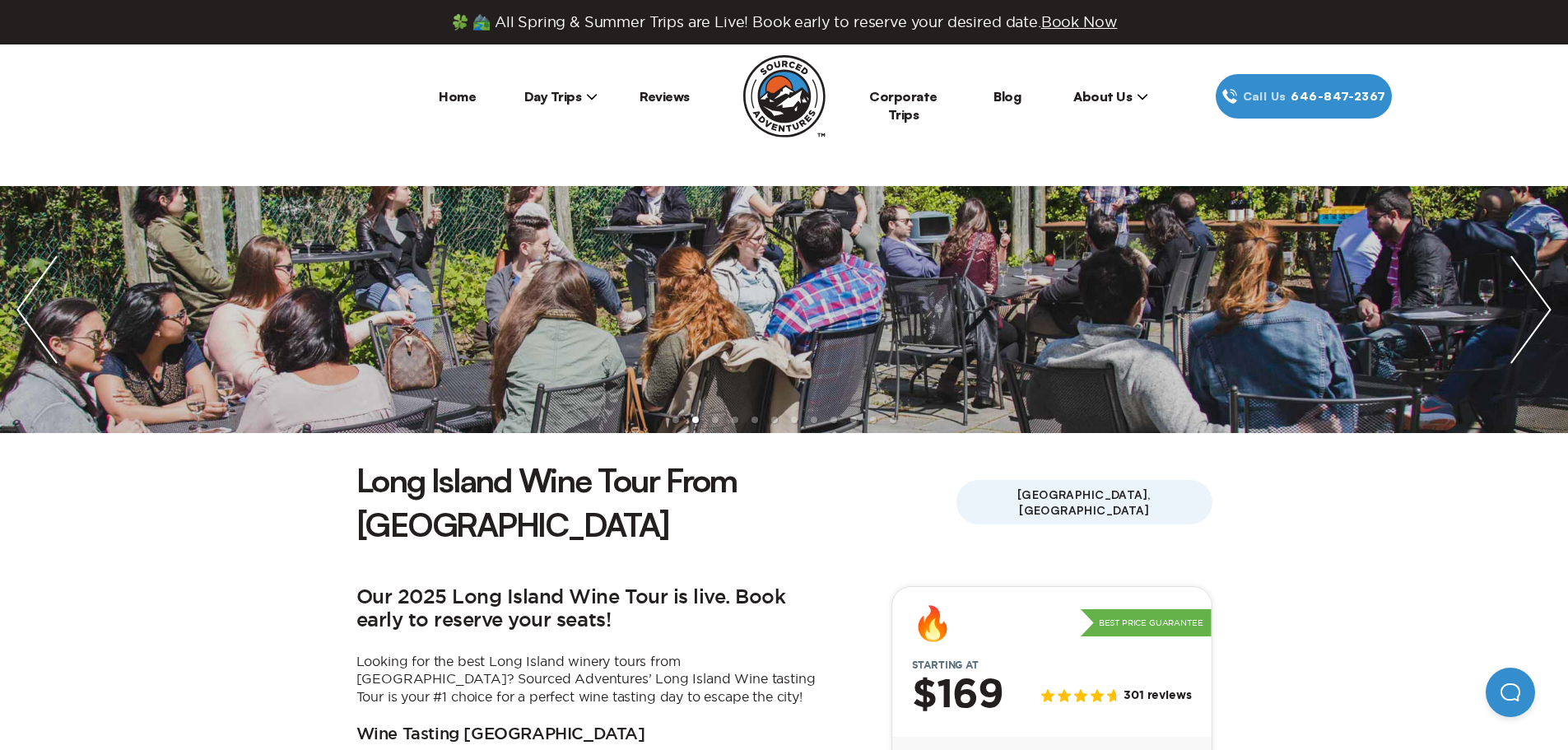 click at bounding box center (1531, 310) 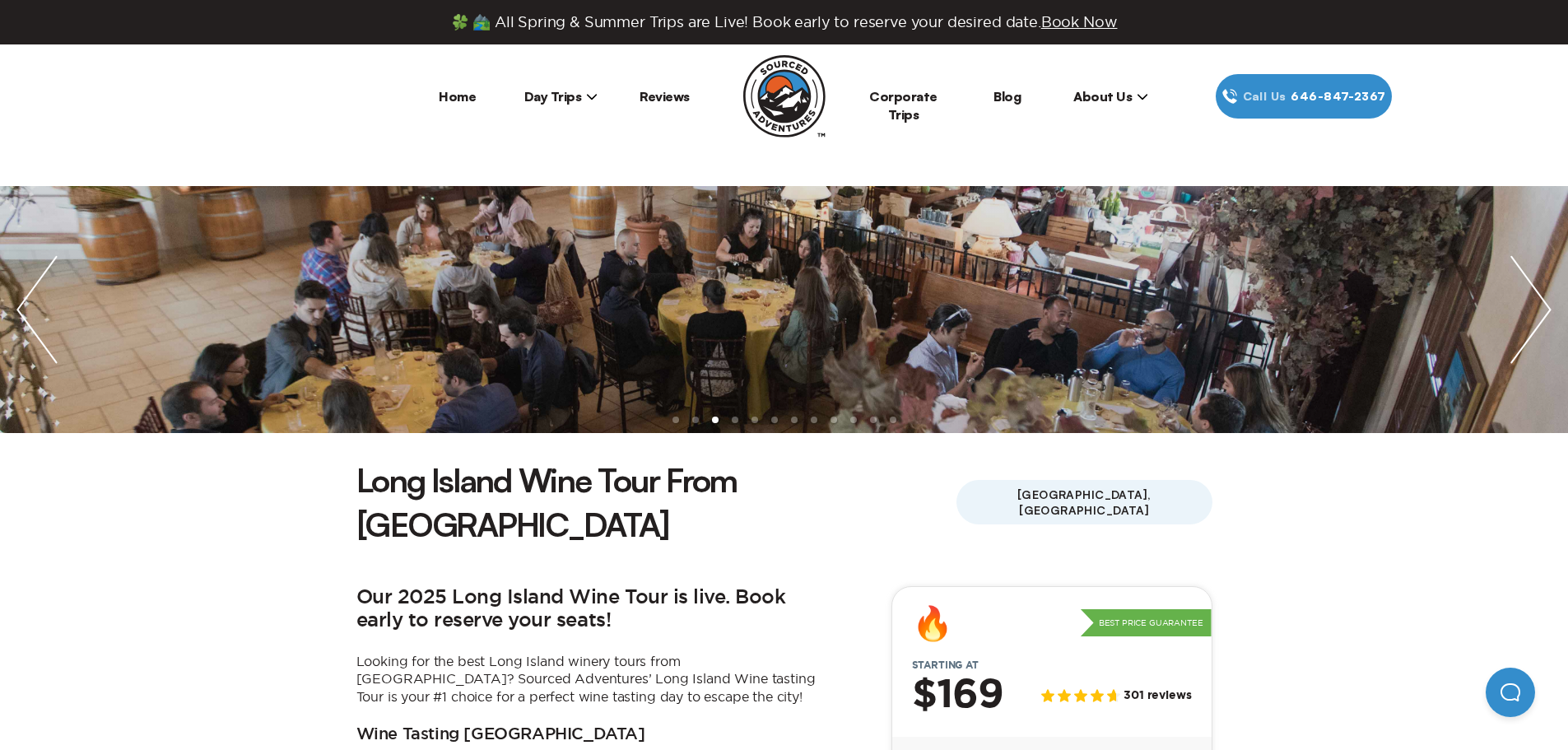 click at bounding box center [1531, 310] 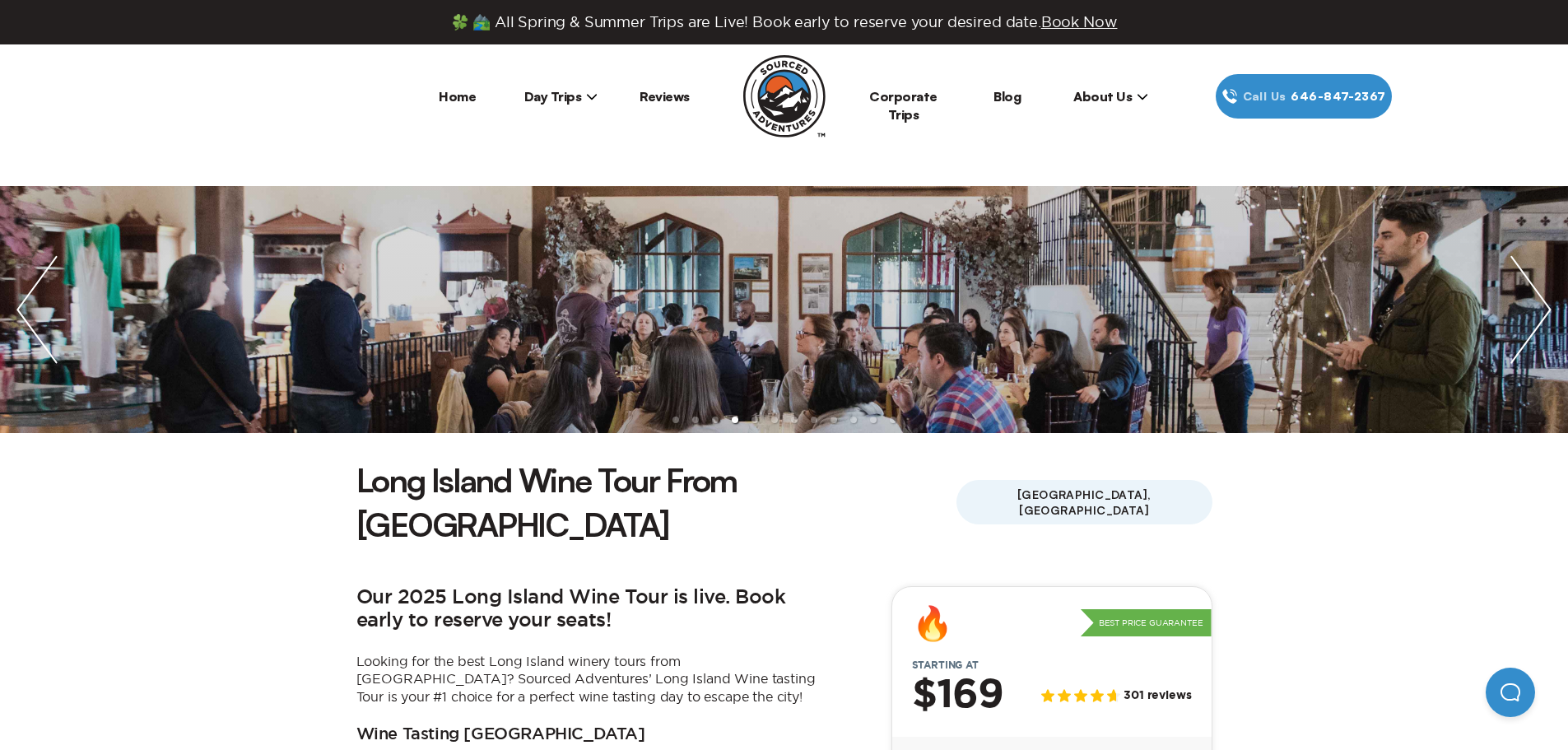 click at bounding box center (1531, 310) 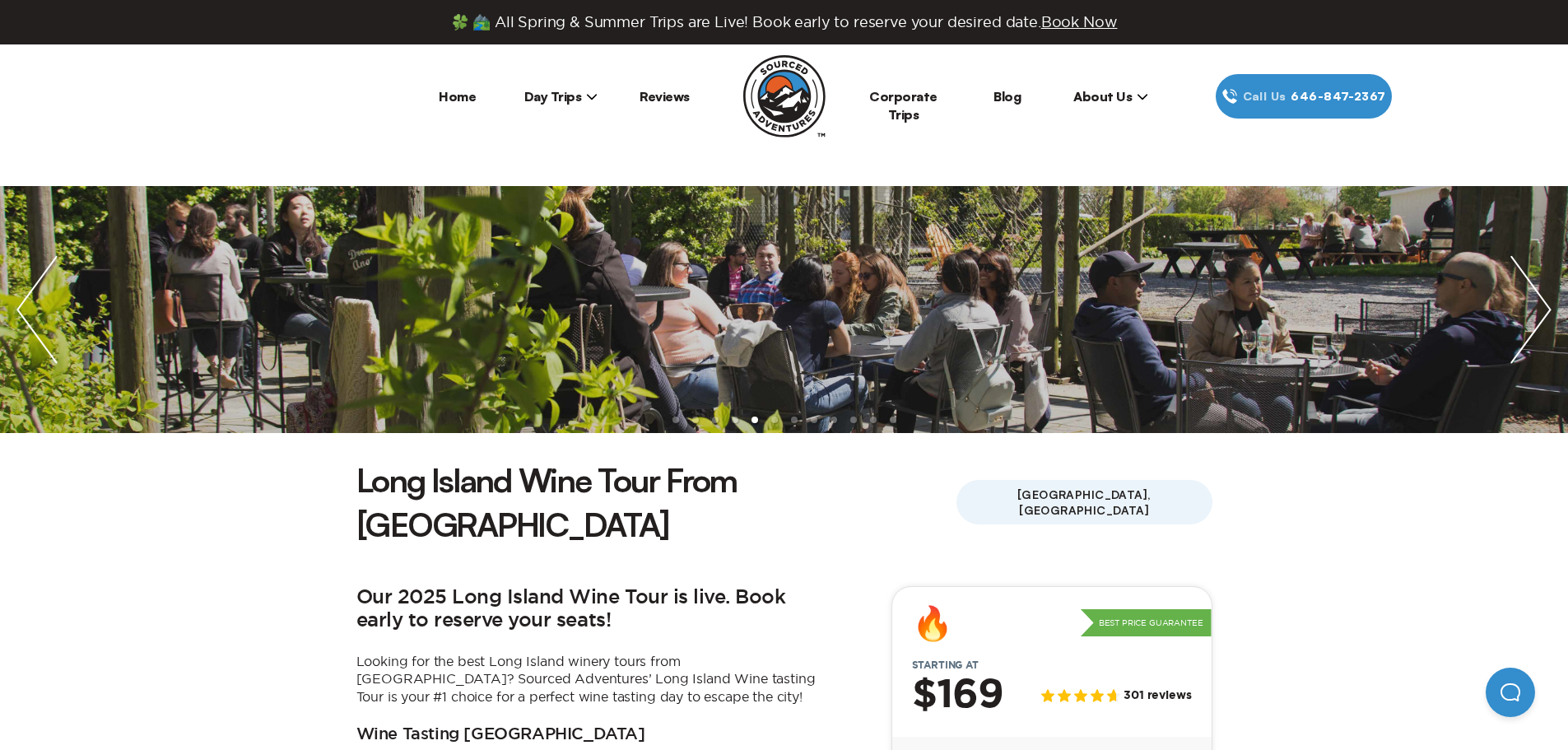 click at bounding box center [1531, 310] 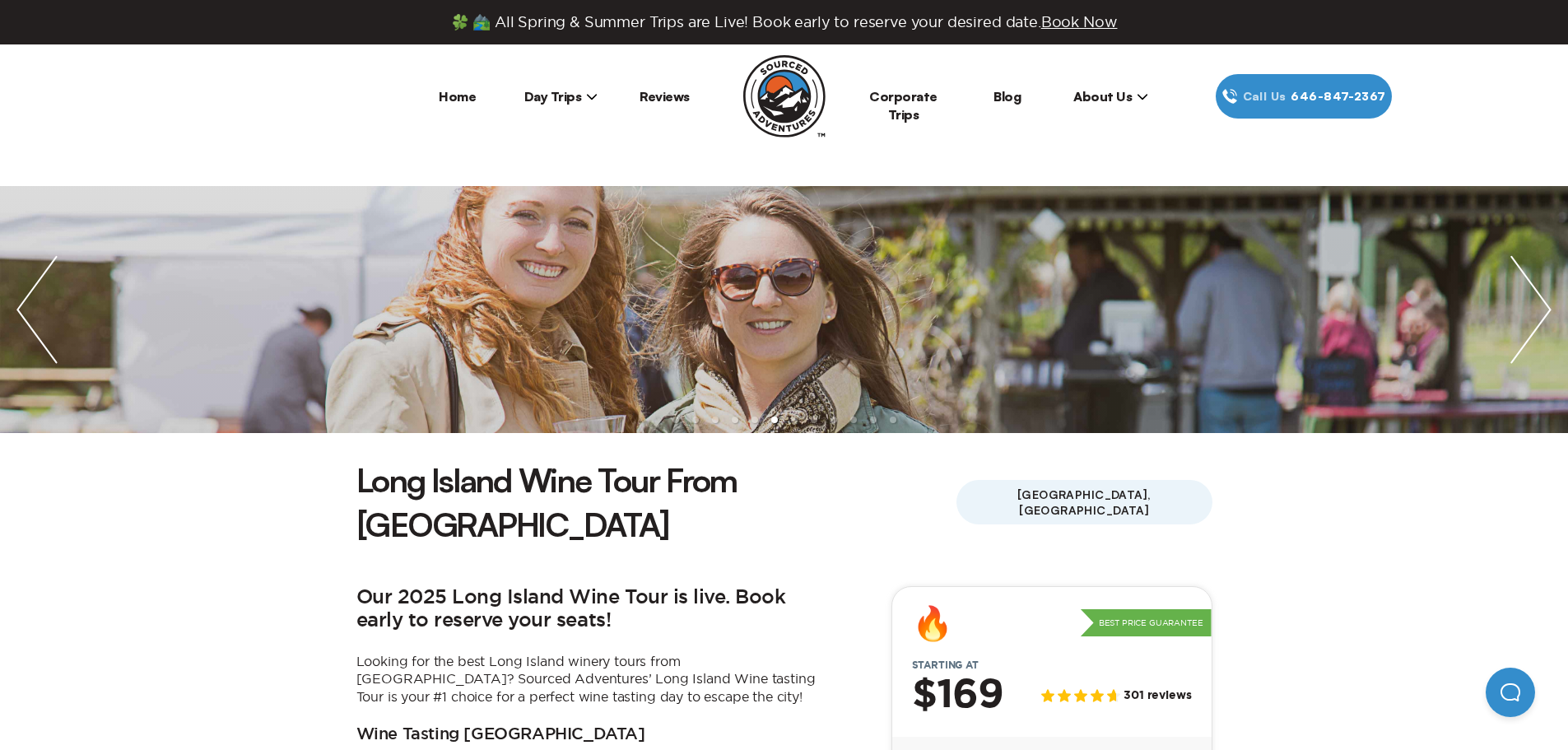 click at bounding box center (1531, 310) 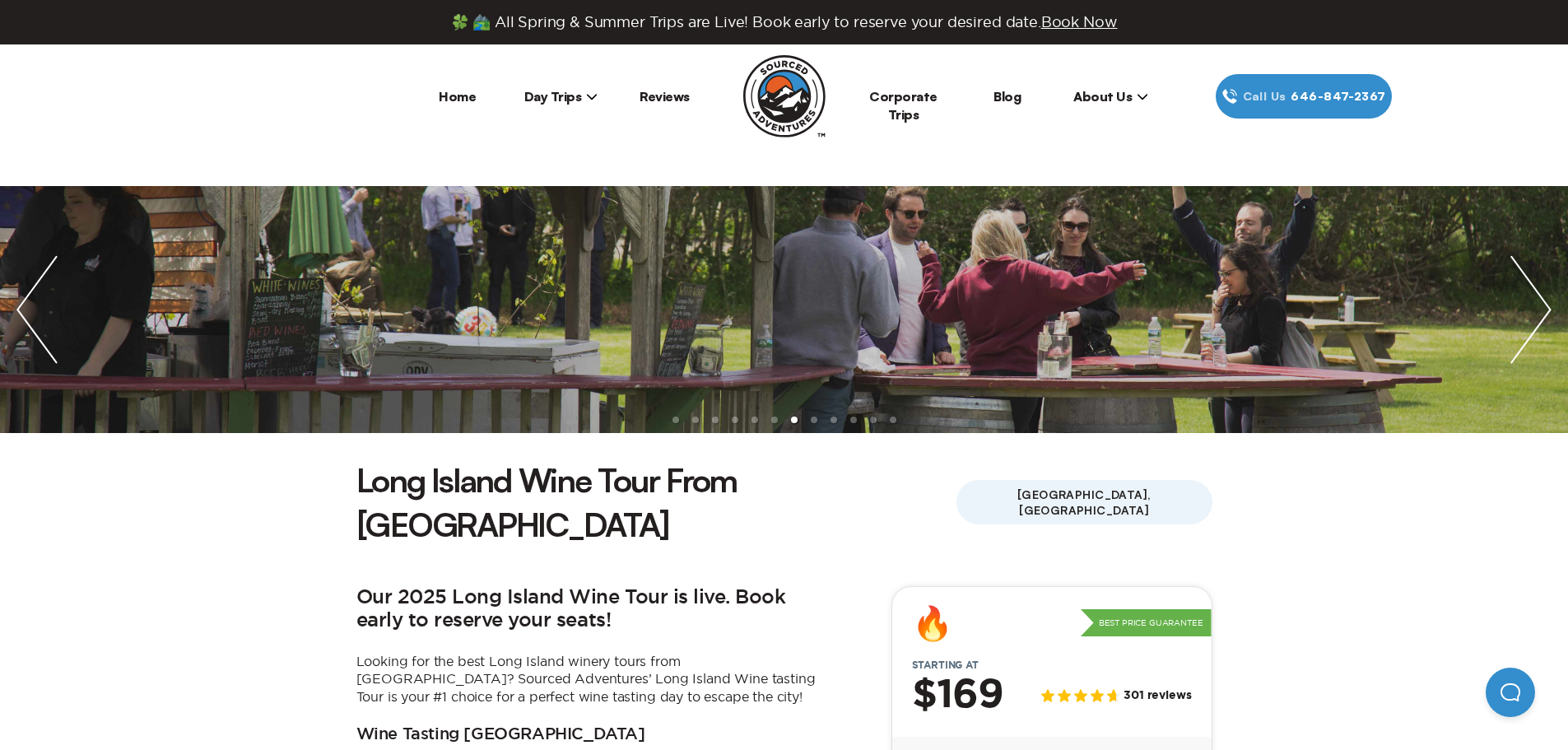 click at bounding box center (1531, 310) 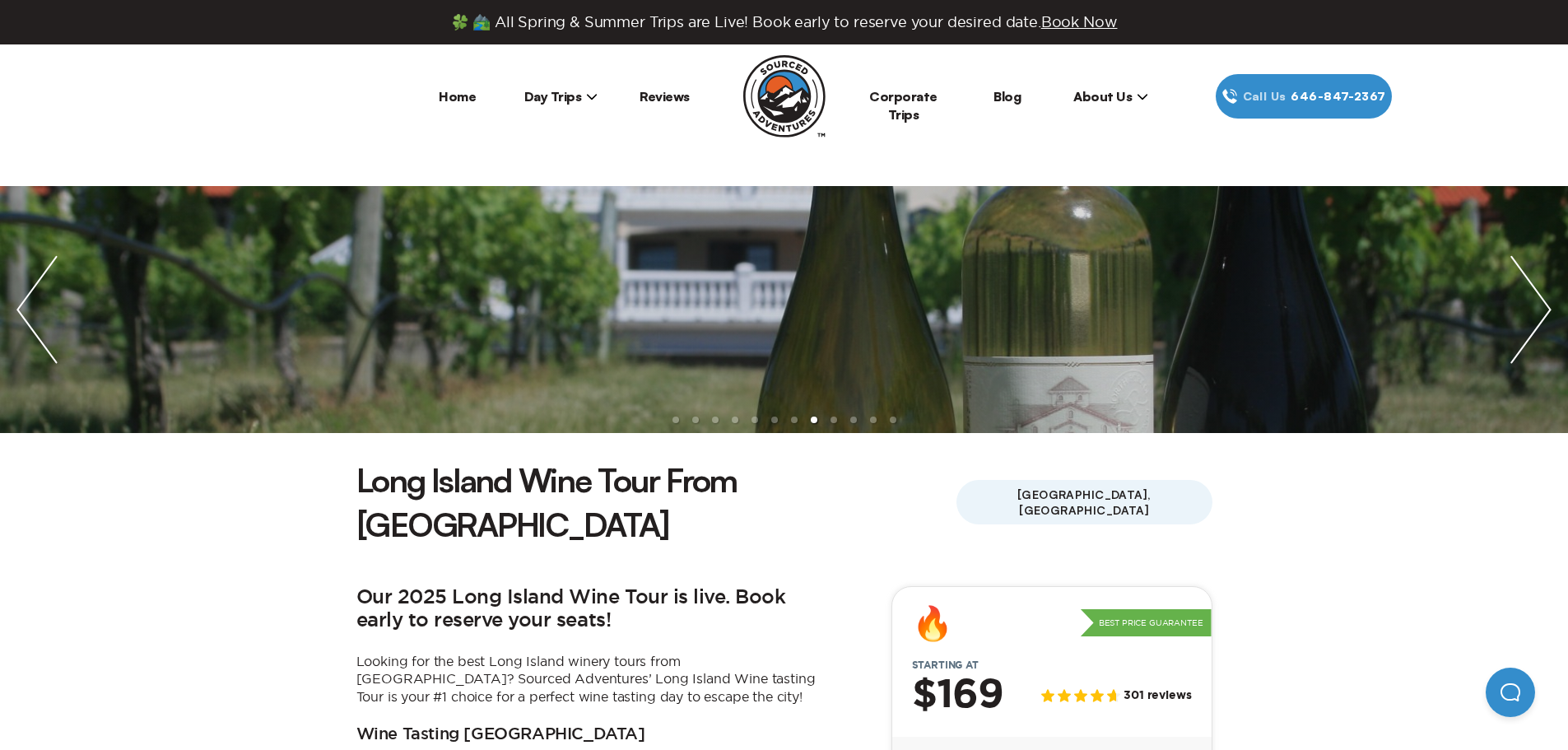click at bounding box center [1531, 310] 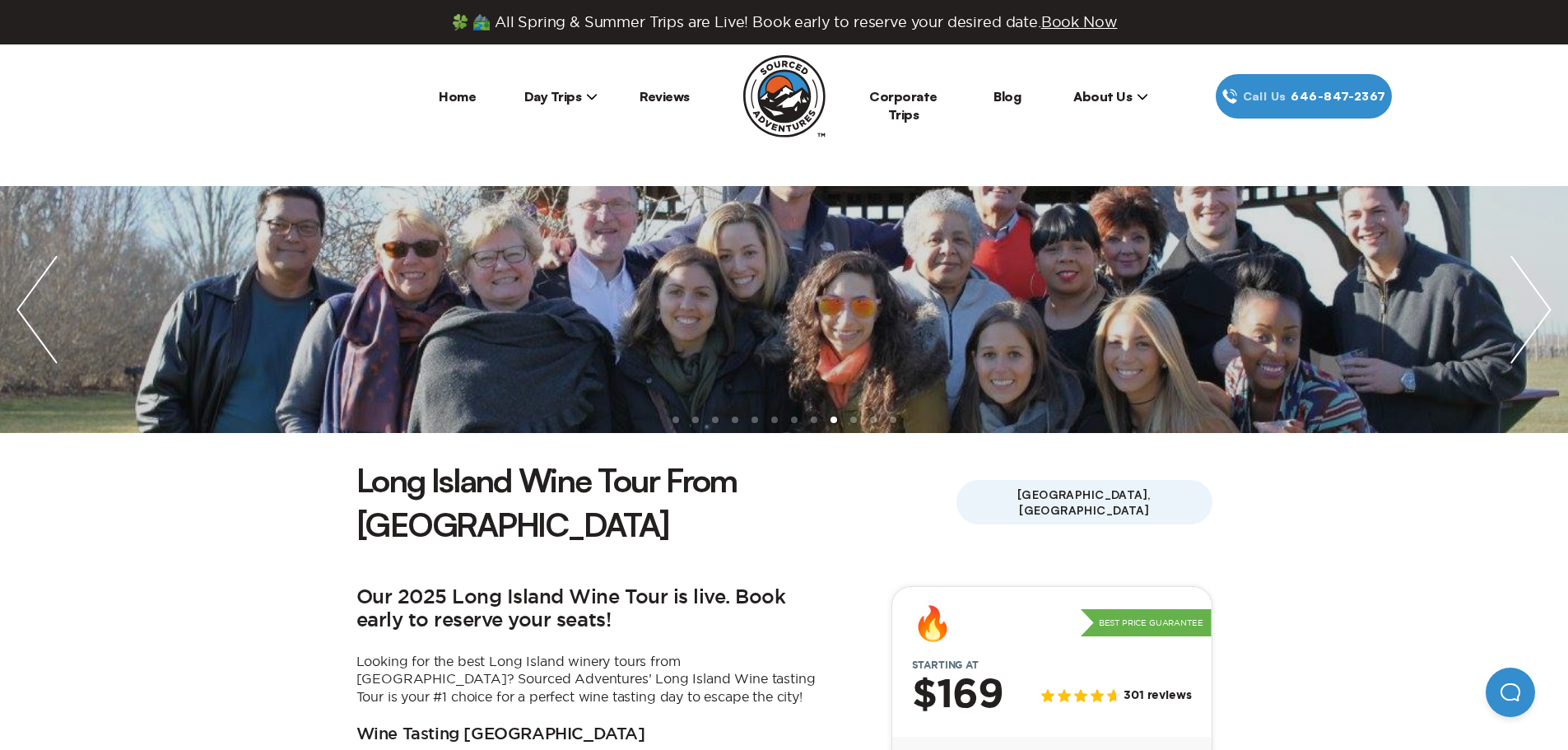 click at bounding box center [1531, 310] 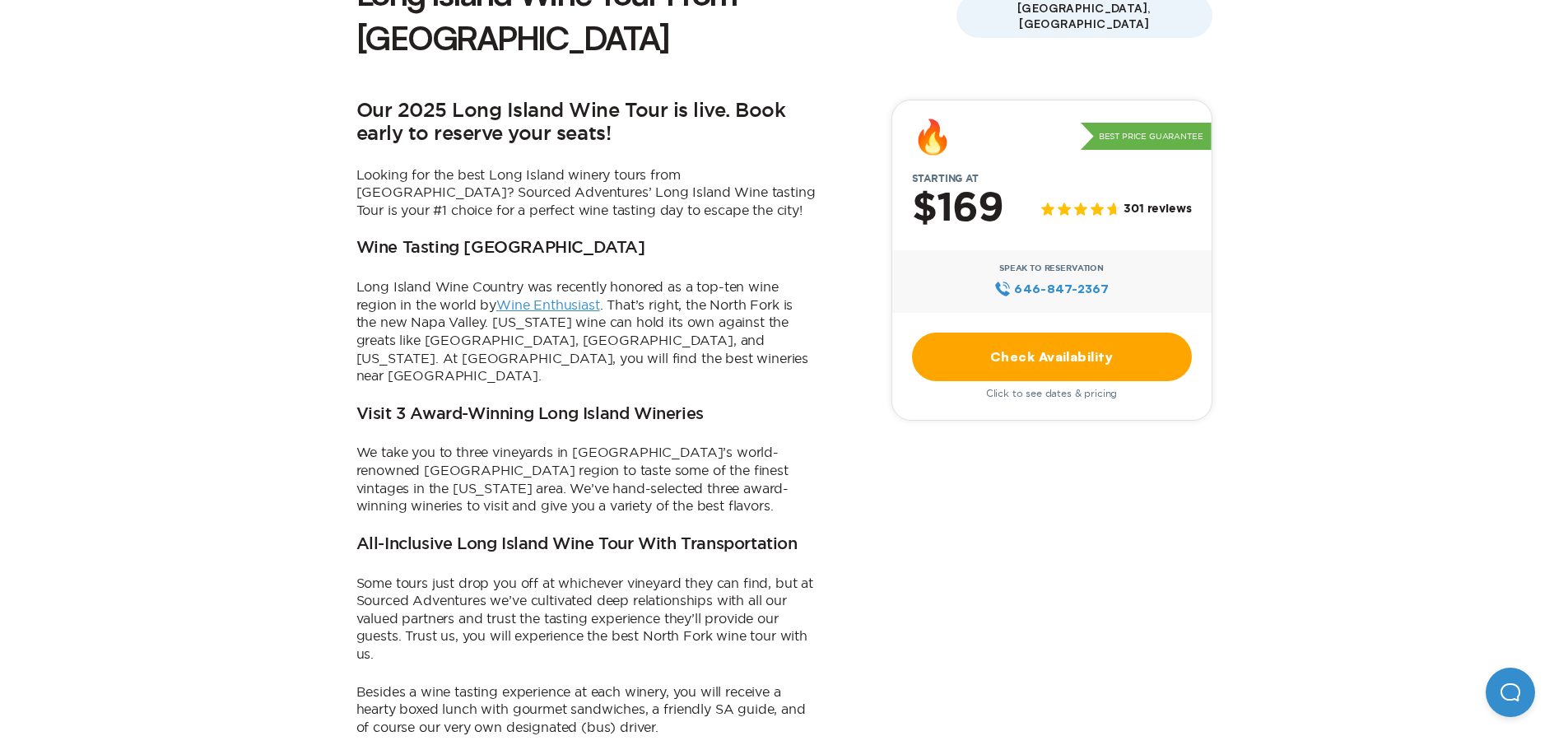 scroll, scrollTop: 494, scrollLeft: 0, axis: vertical 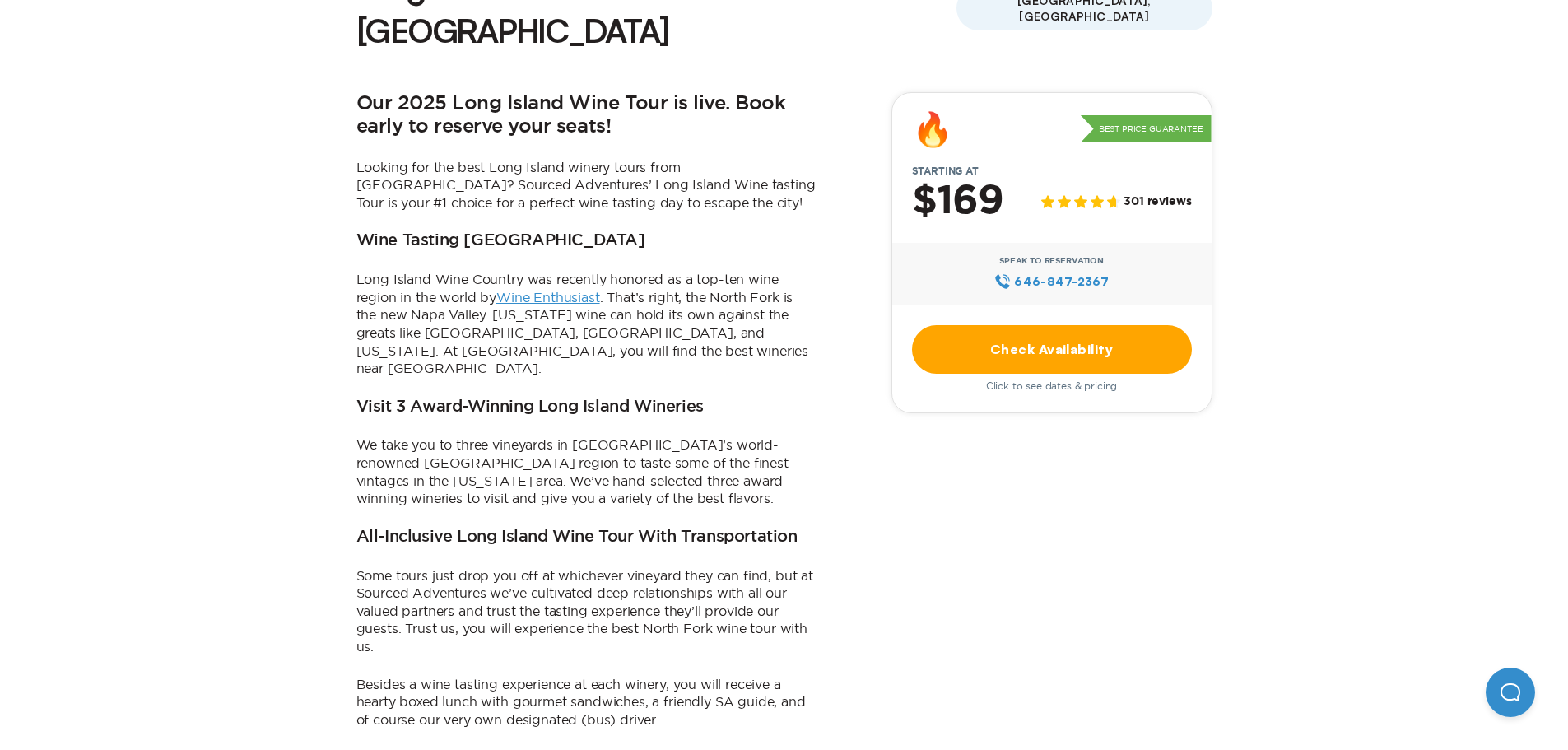 click on "Check Availability" at bounding box center [1052, 349] 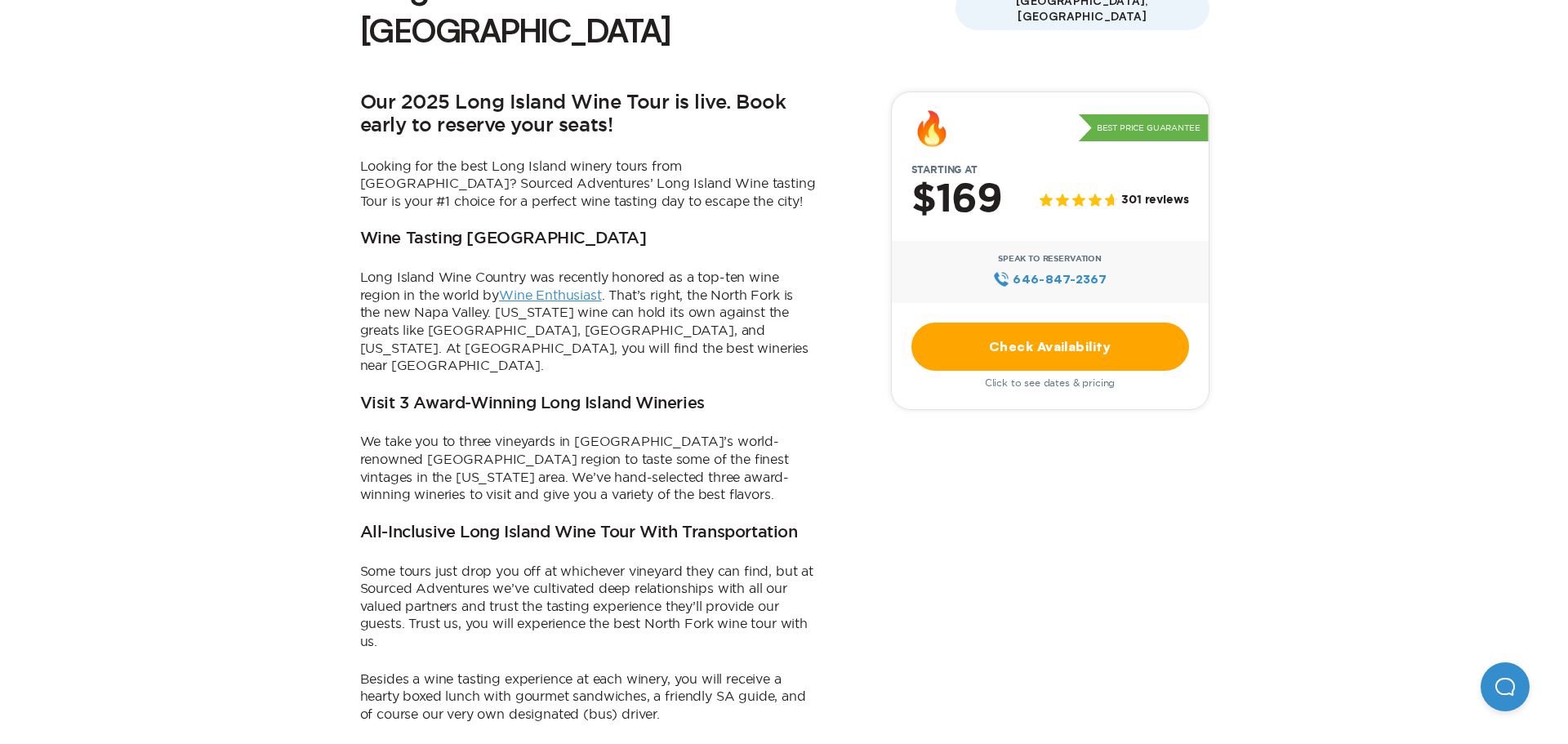 scroll, scrollTop: 0, scrollLeft: 0, axis: both 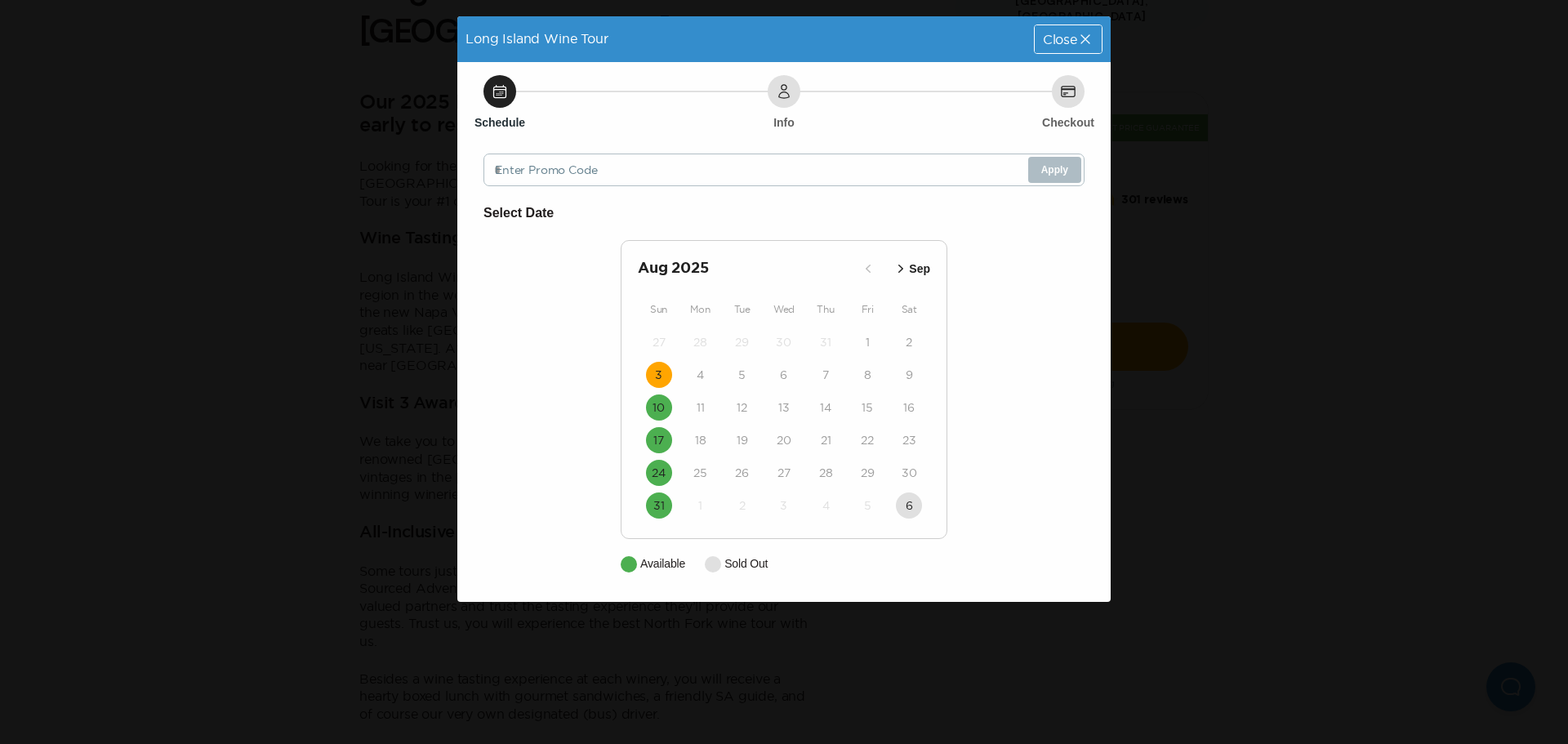 click on "3" at bounding box center (659, 375) 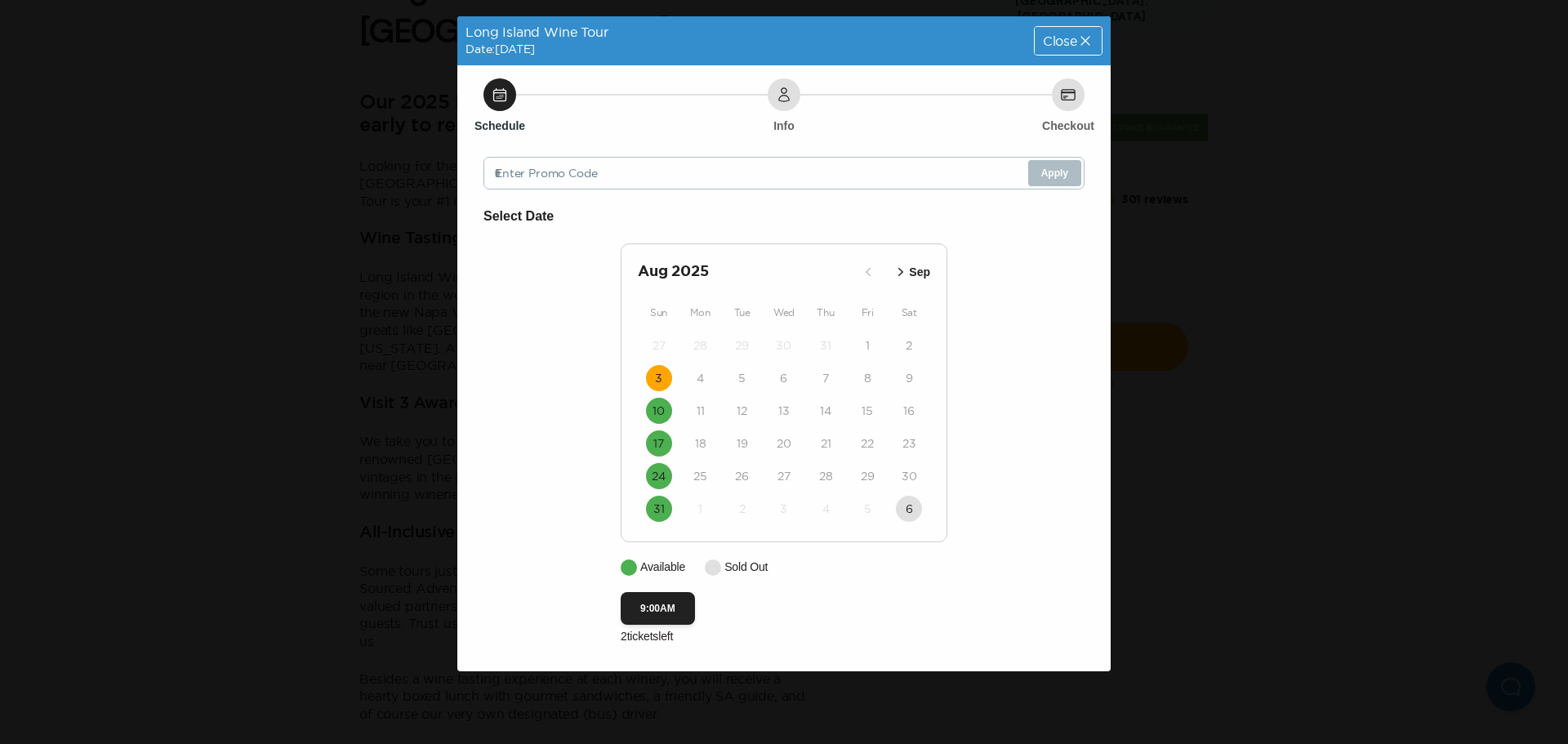 click on "Close" at bounding box center (1060, 41) 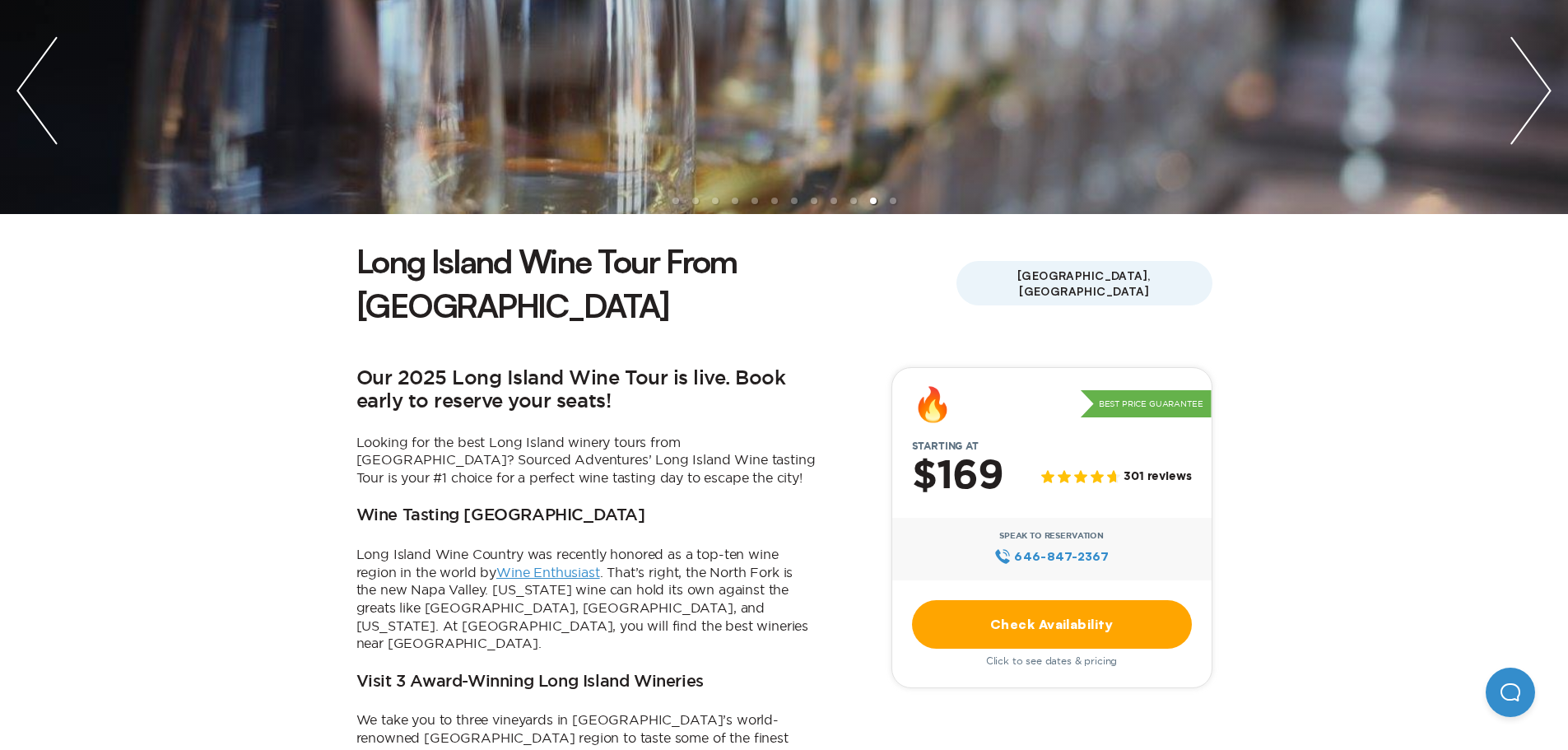 scroll, scrollTop: 0, scrollLeft: 0, axis: both 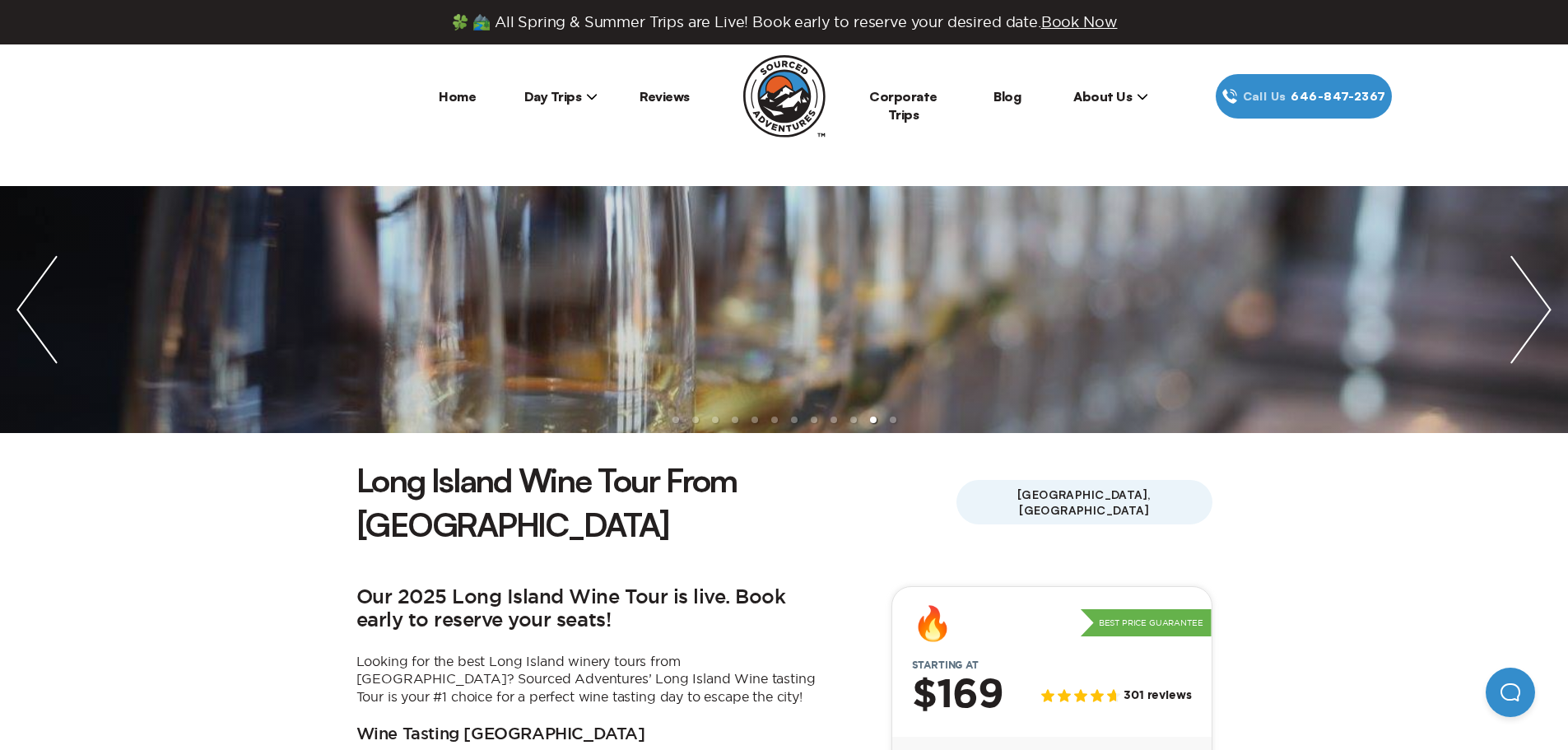 click on "Day Trips [US_STATE][GEOGRAPHIC_DATA] [GEOGRAPHIC_DATA] [GEOGRAPHIC_DATA]" at bounding box center (561, 96) 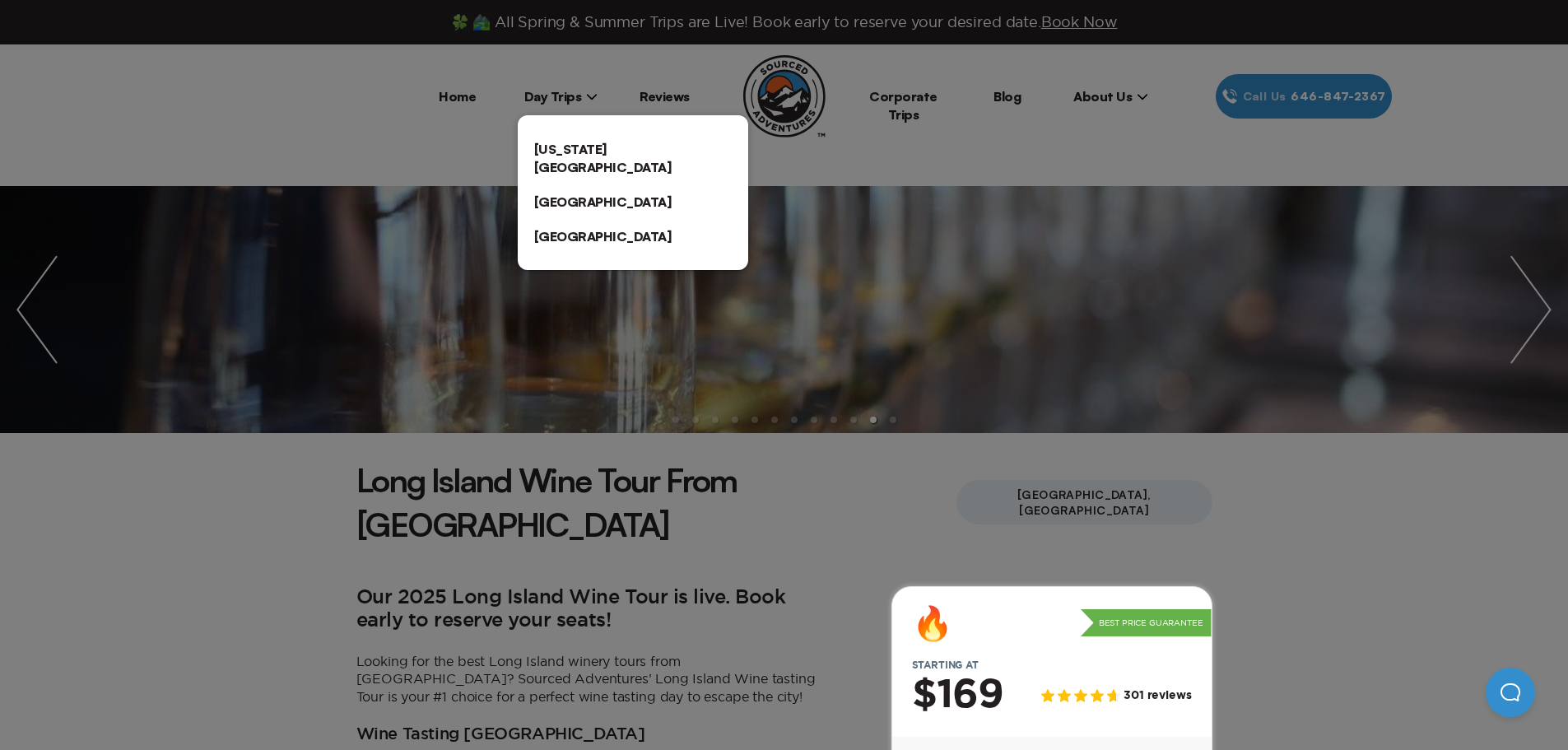 click on "[US_STATE][GEOGRAPHIC_DATA]" at bounding box center (633, 158) 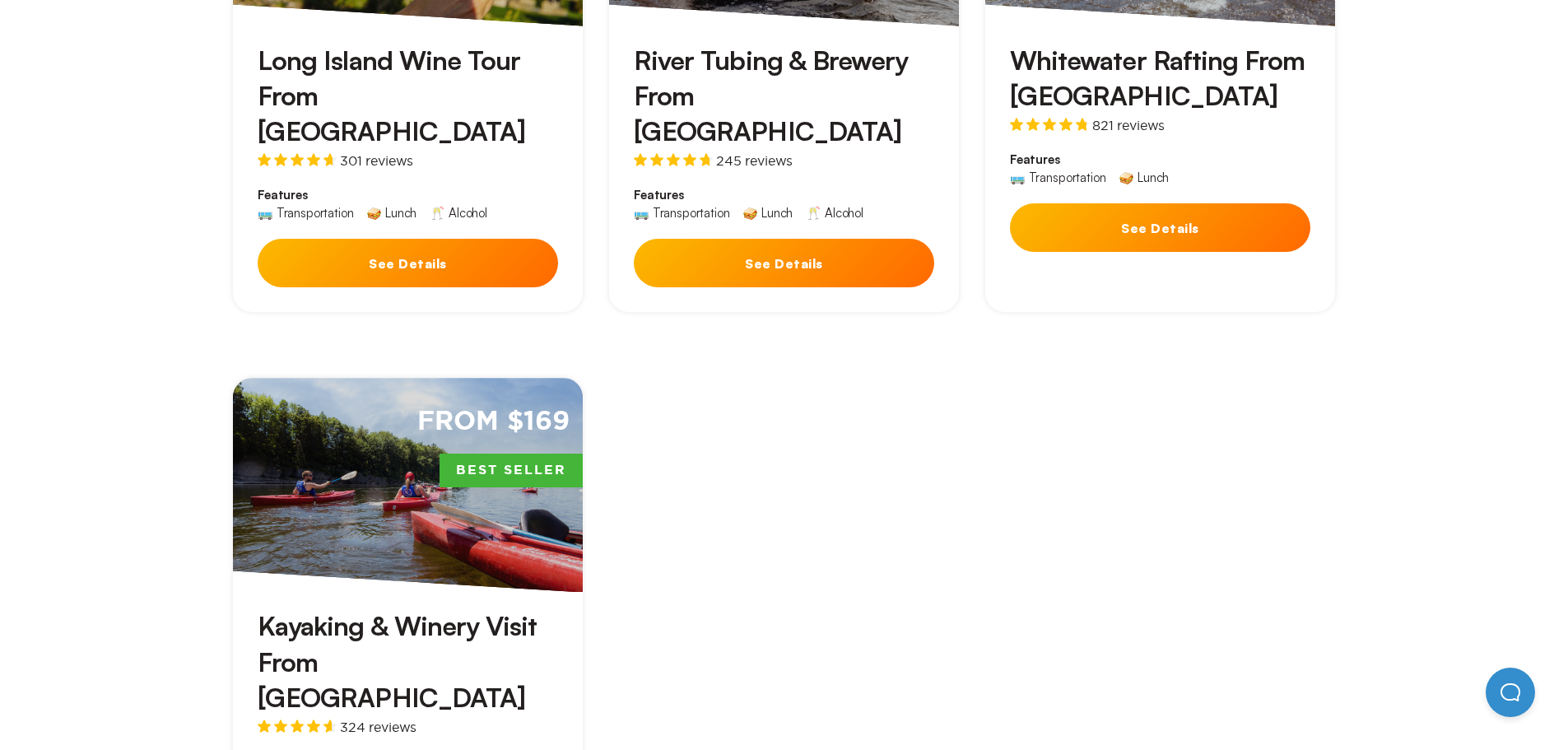 scroll, scrollTop: 823, scrollLeft: 0, axis: vertical 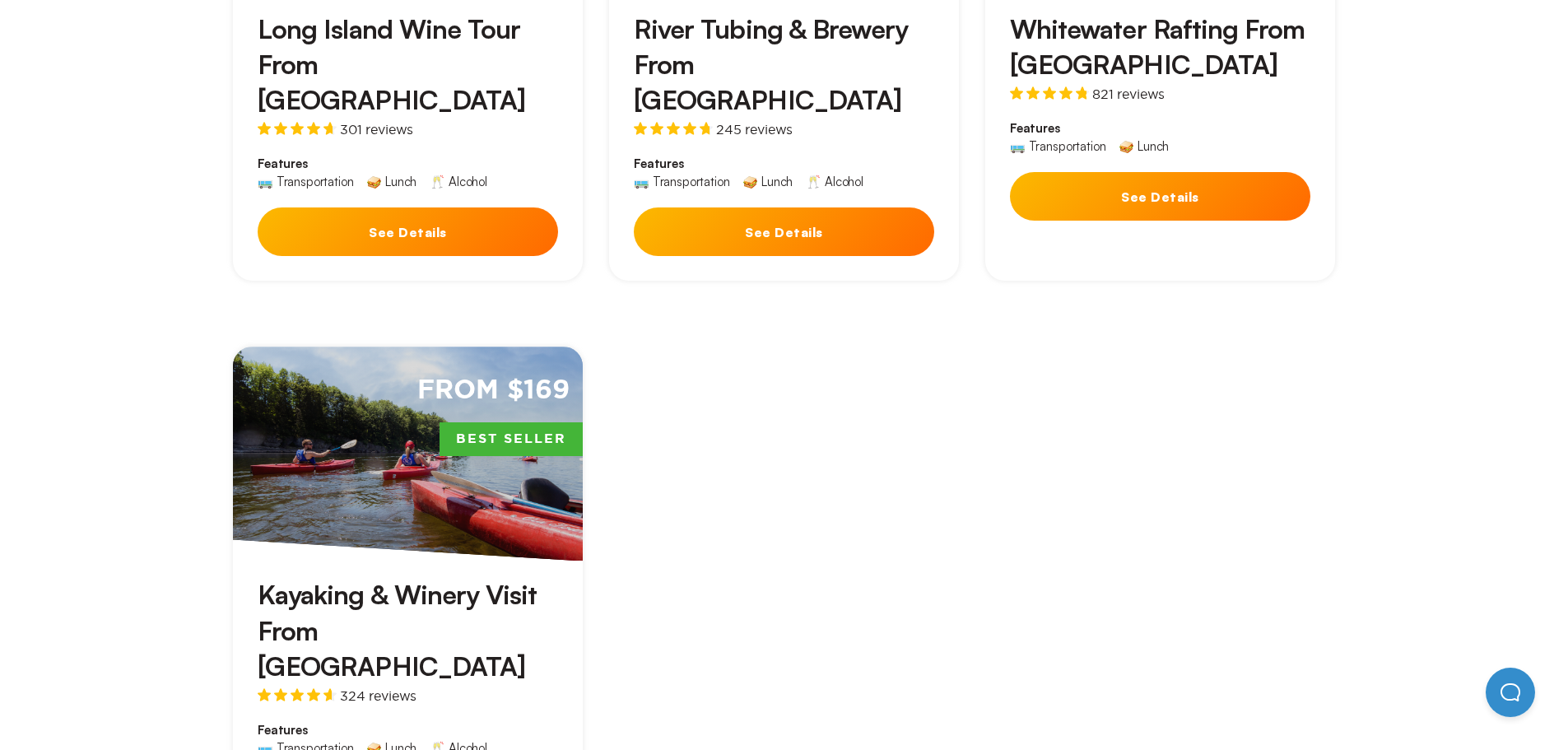 click on "See Details" at bounding box center (407, 798) 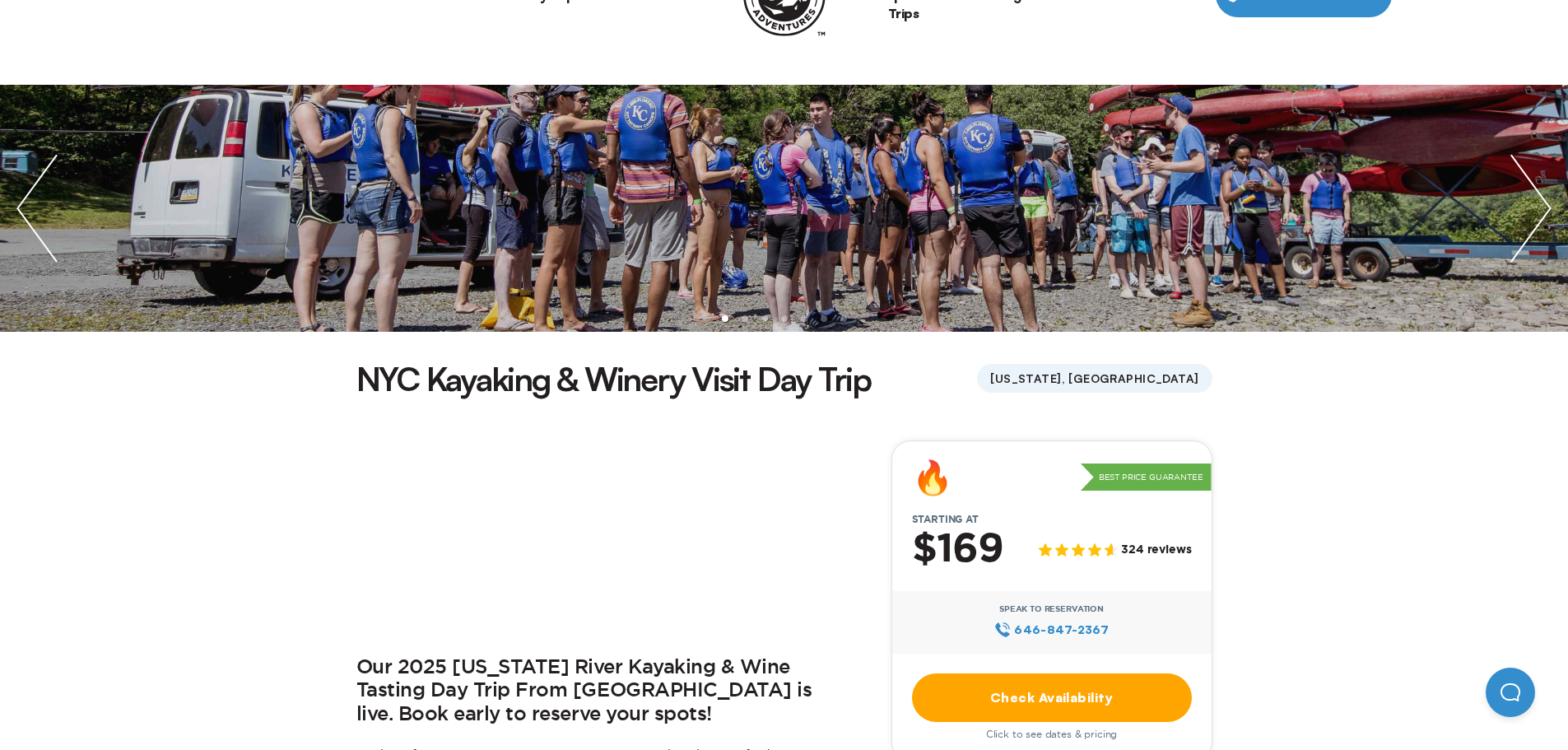 scroll, scrollTop: 412, scrollLeft: 0, axis: vertical 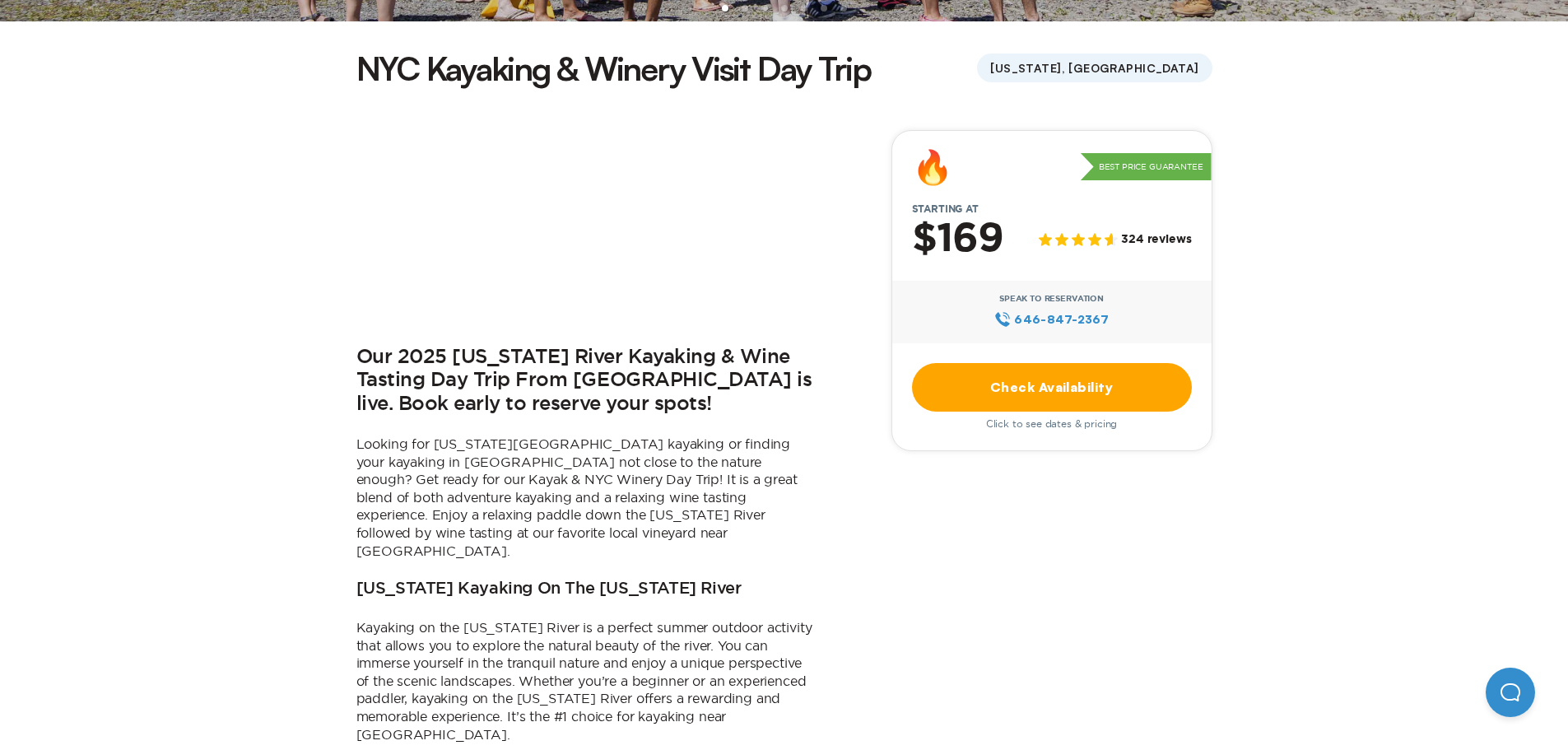 click on "Check Availability" at bounding box center (1052, 387) 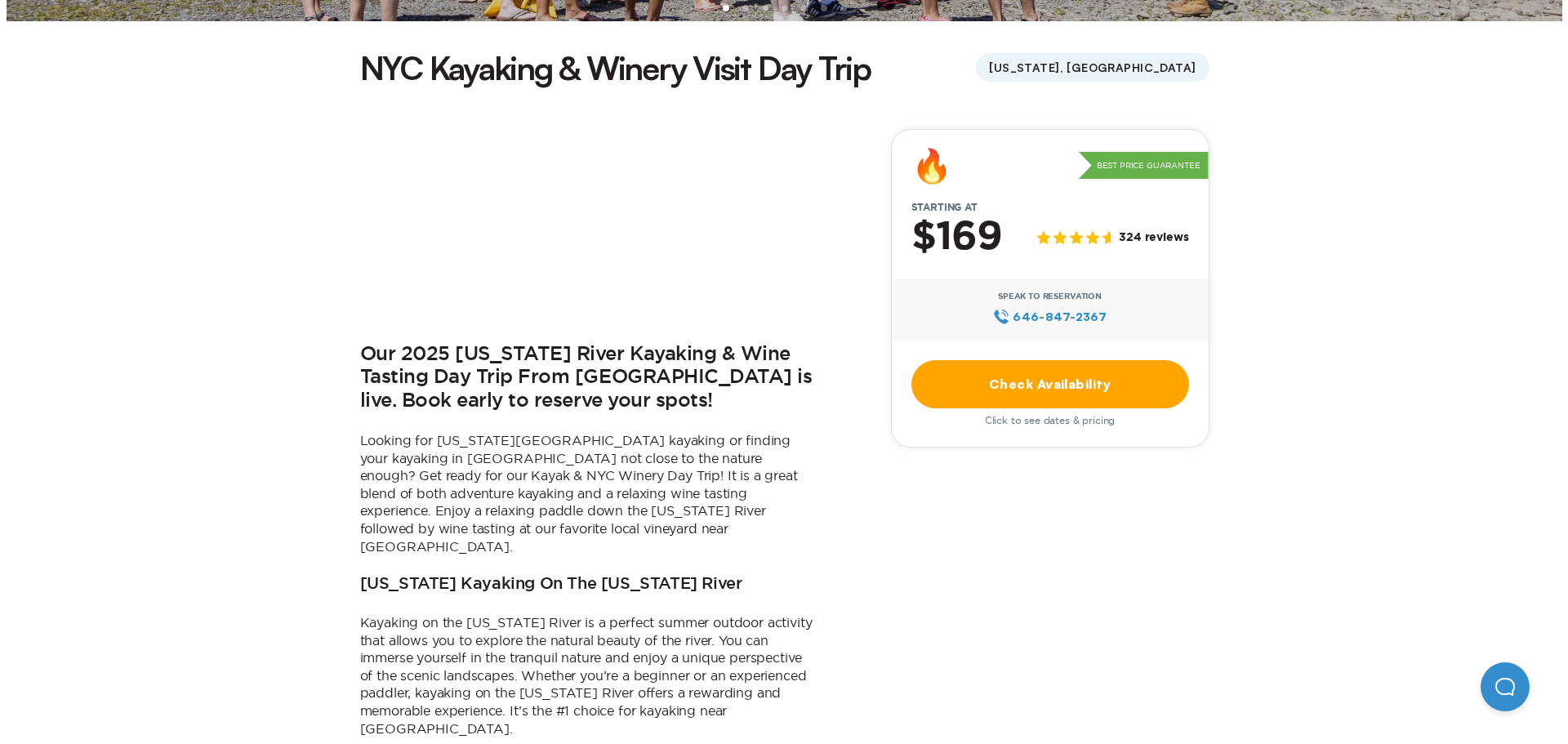scroll, scrollTop: 0, scrollLeft: 0, axis: both 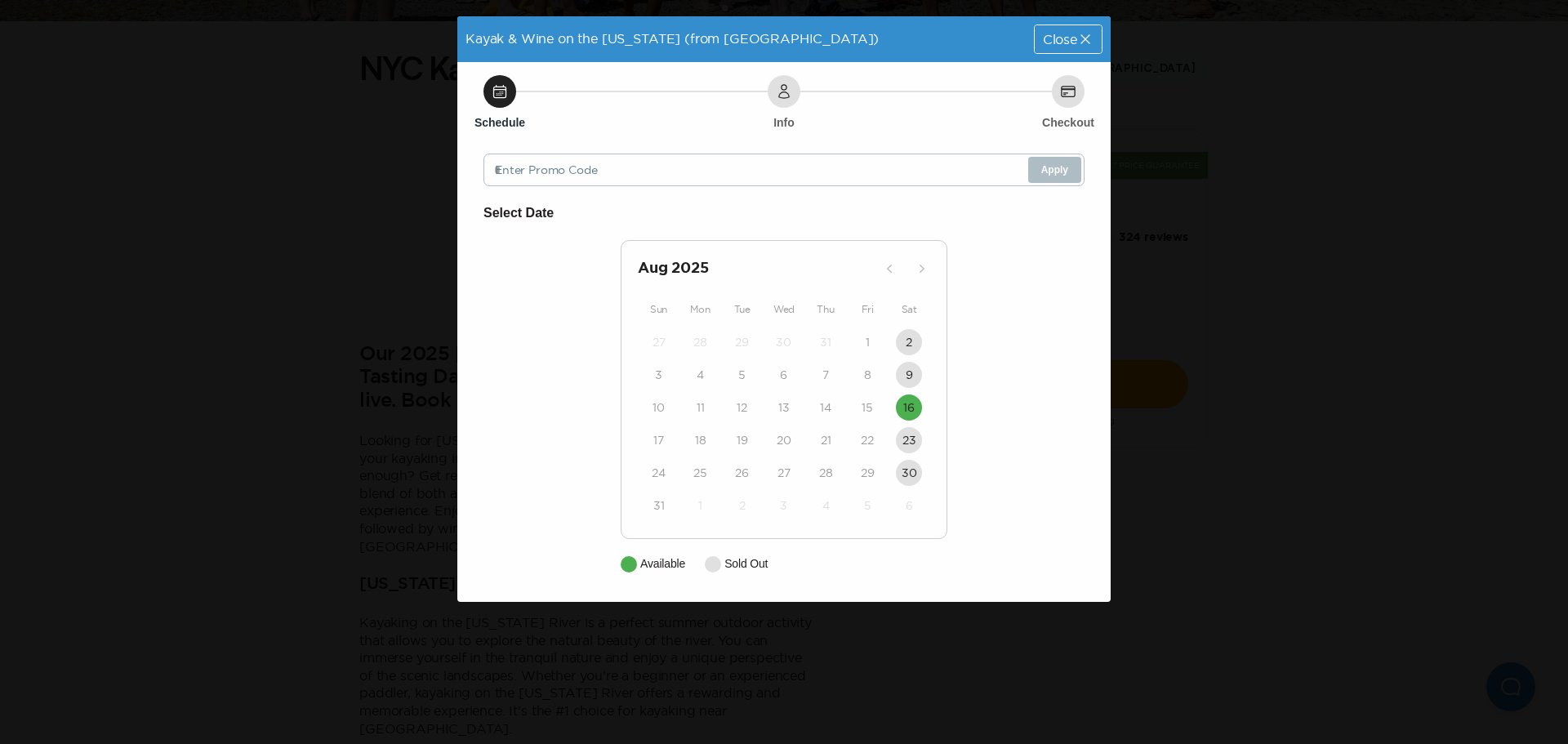 click 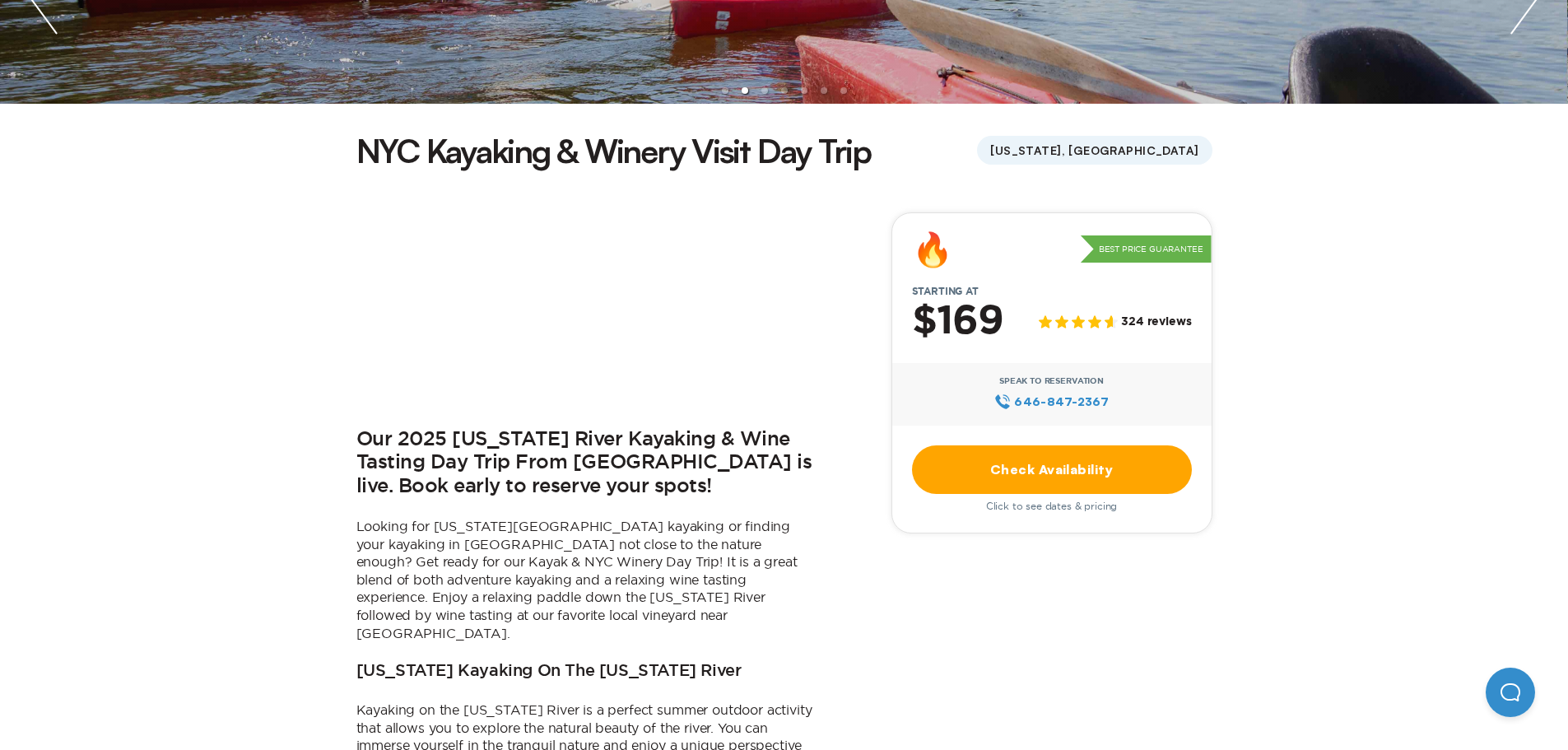 scroll, scrollTop: 0, scrollLeft: 0, axis: both 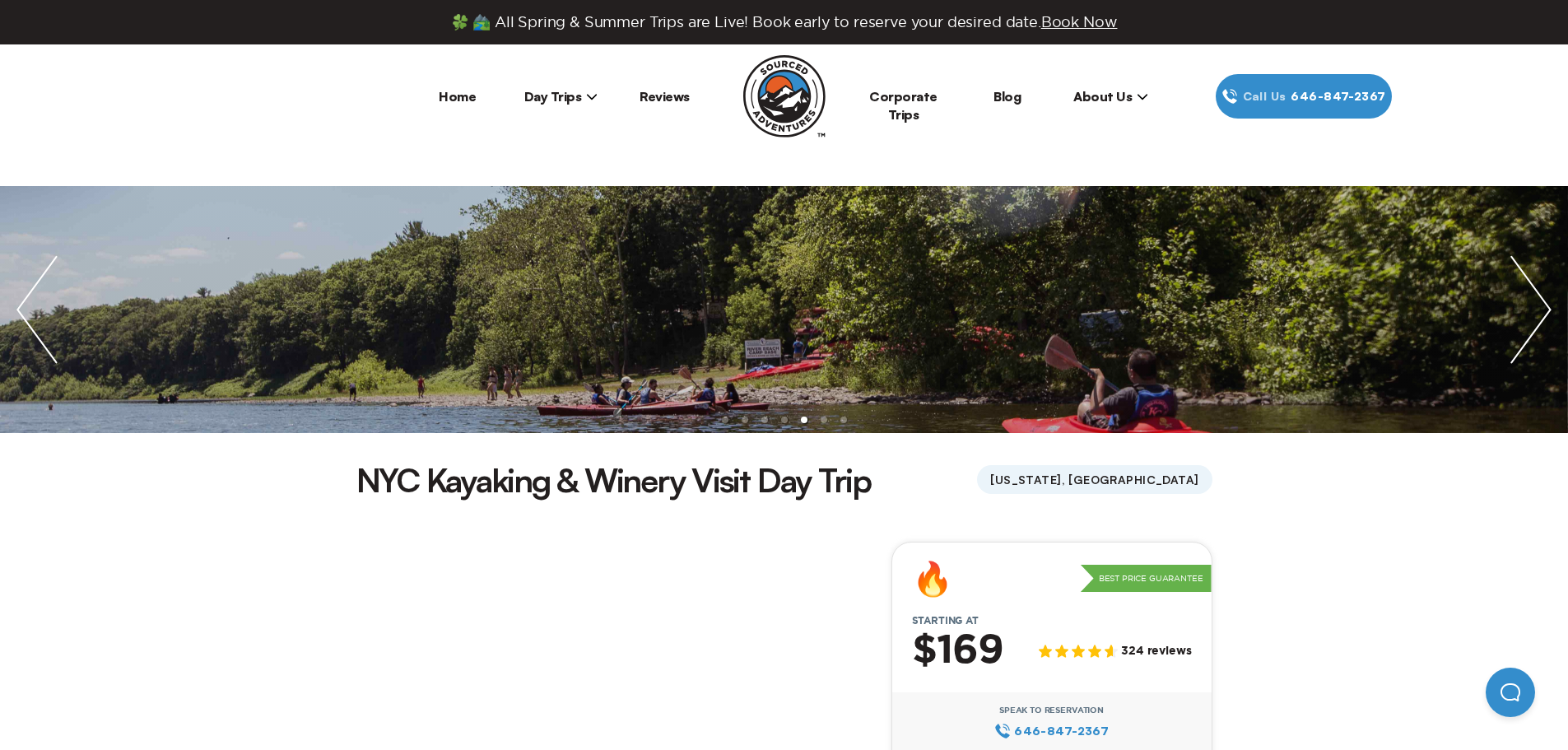 drag, startPoint x: 580, startPoint y: 109, endPoint x: 582, endPoint y: 95, distance: 14.142136 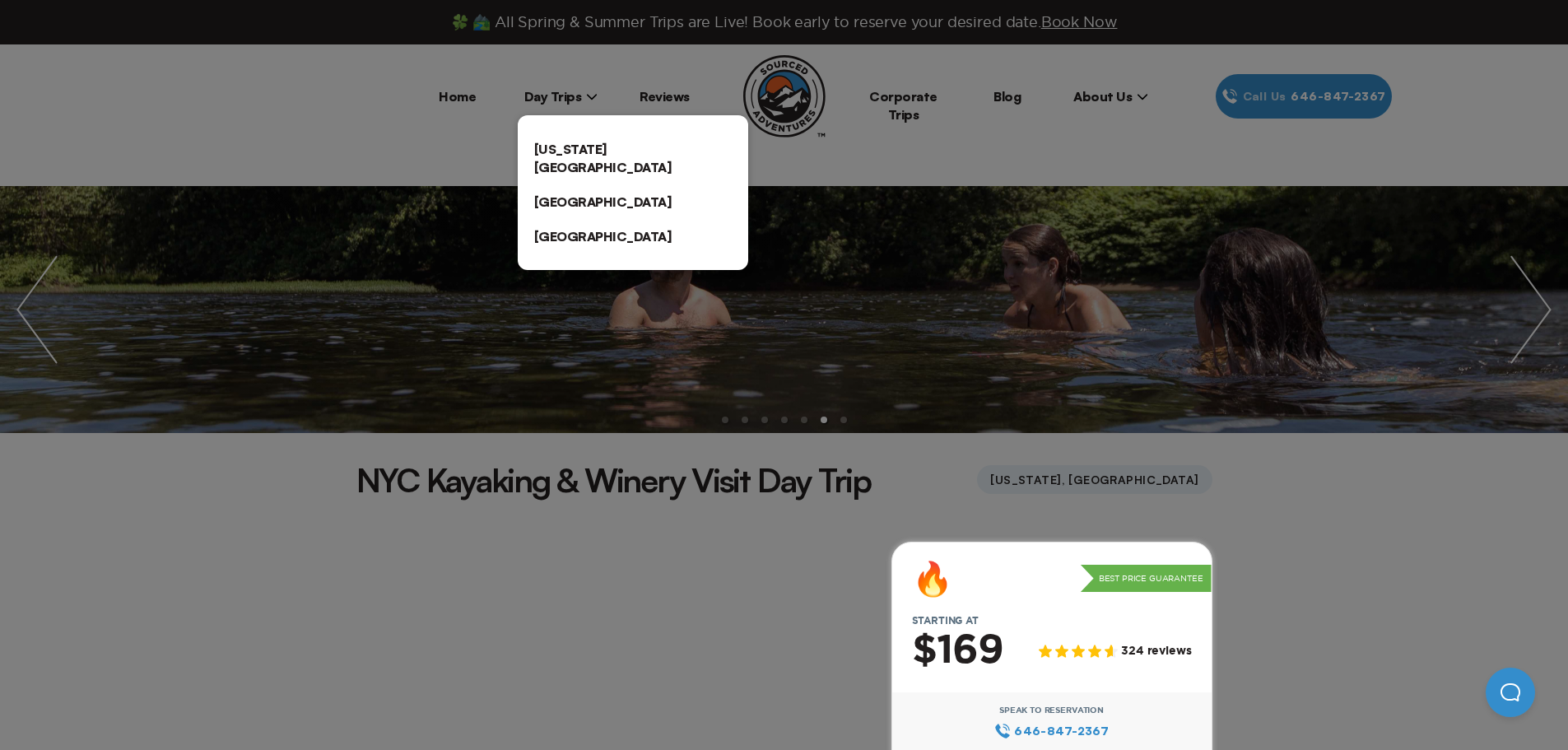 click on "[US_STATE][GEOGRAPHIC_DATA]" at bounding box center (633, 158) 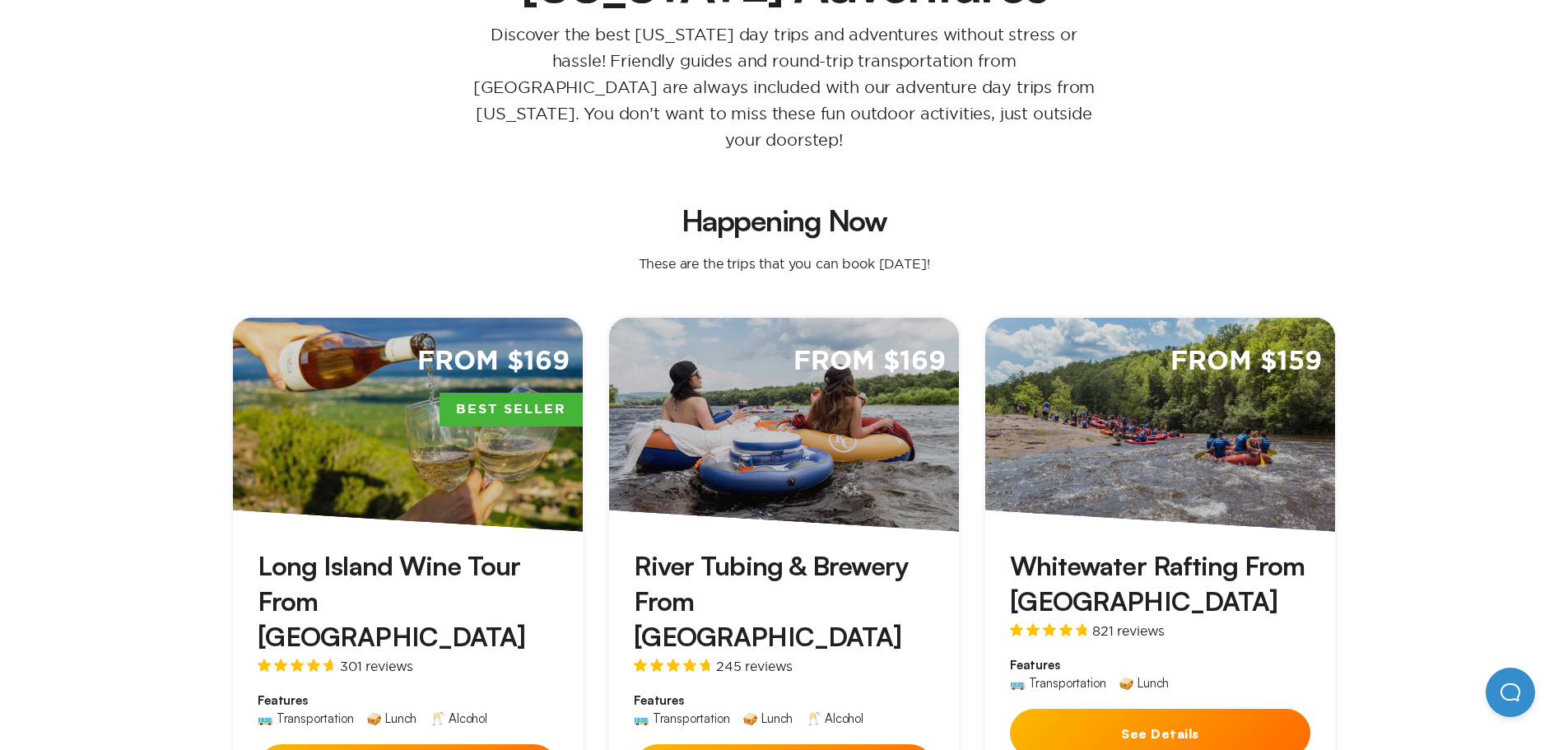 scroll, scrollTop: 412, scrollLeft: 0, axis: vertical 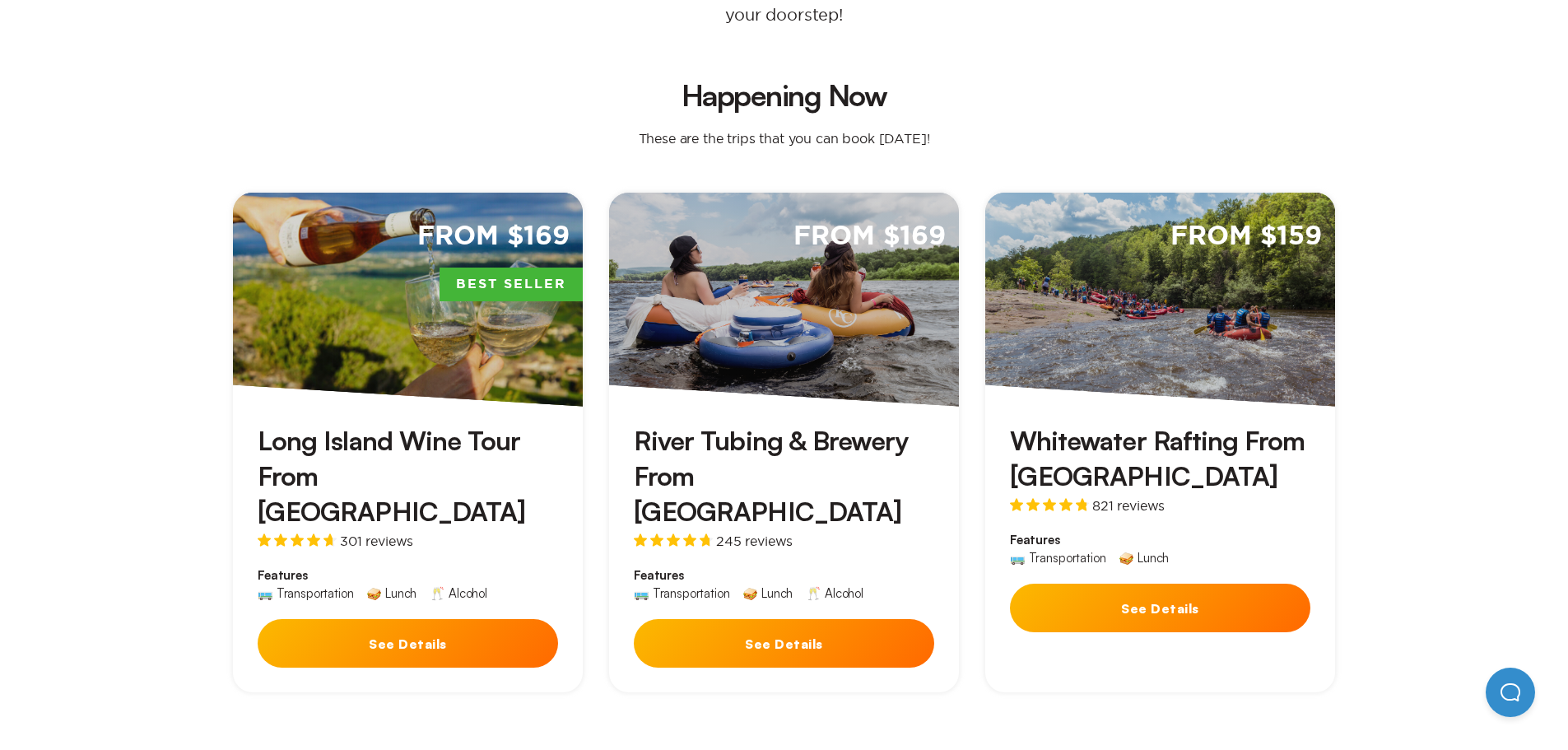 click on "See Details" at bounding box center [784, 643] 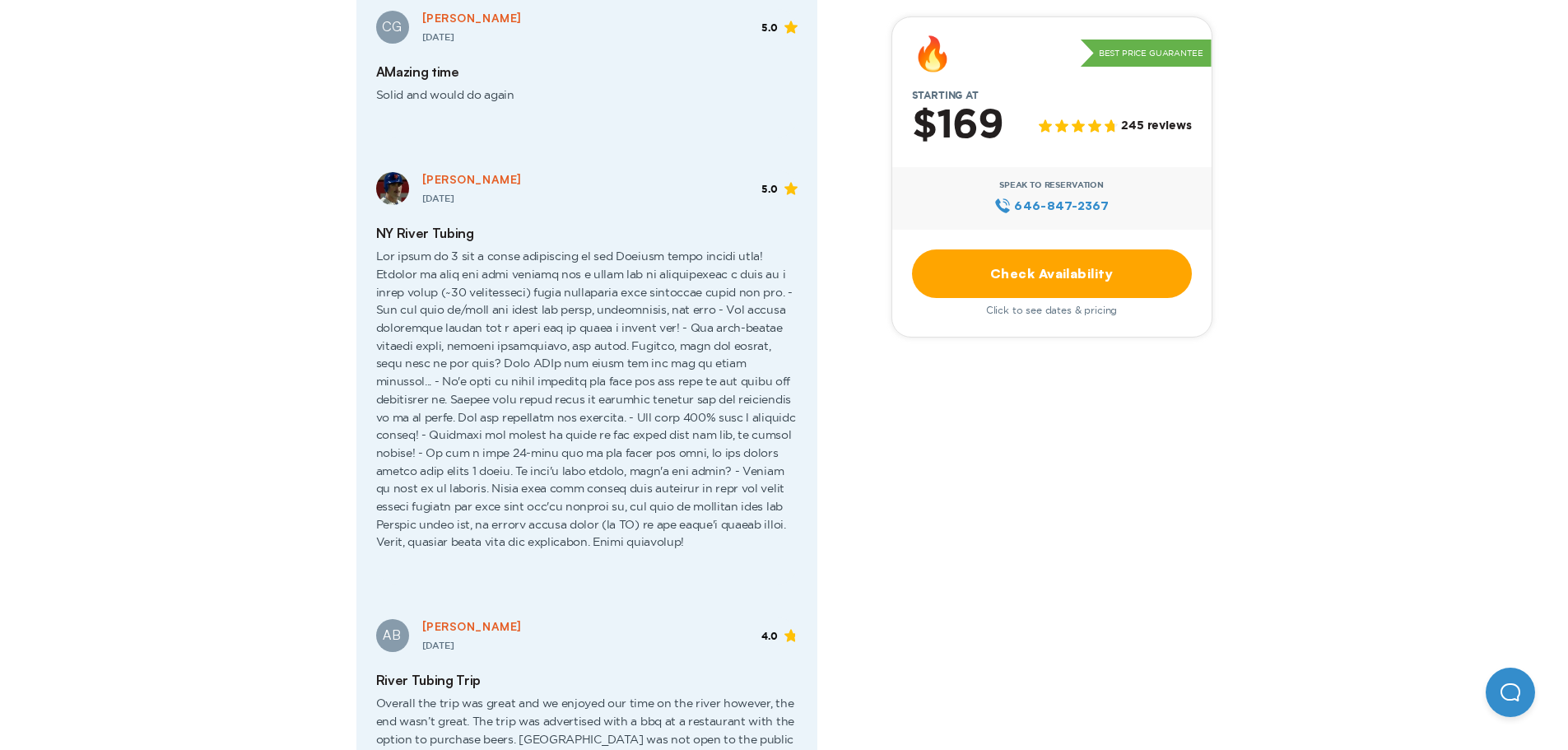 scroll, scrollTop: 2717, scrollLeft: 0, axis: vertical 